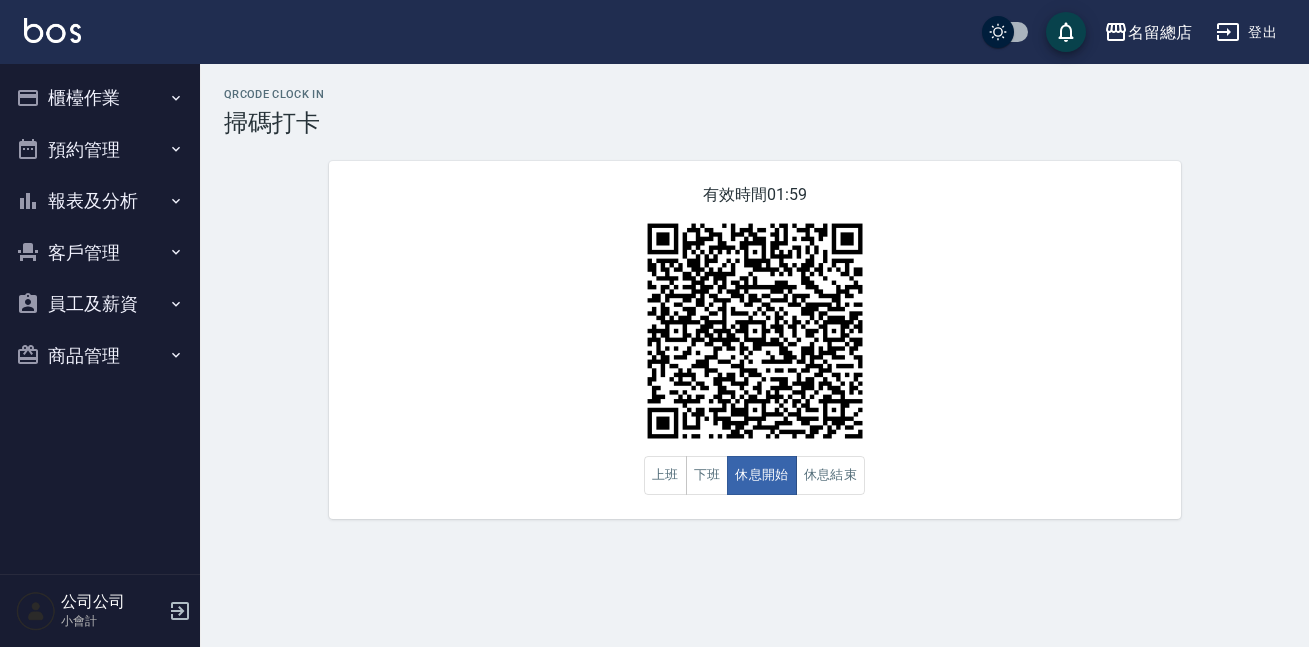scroll, scrollTop: 0, scrollLeft: 0, axis: both 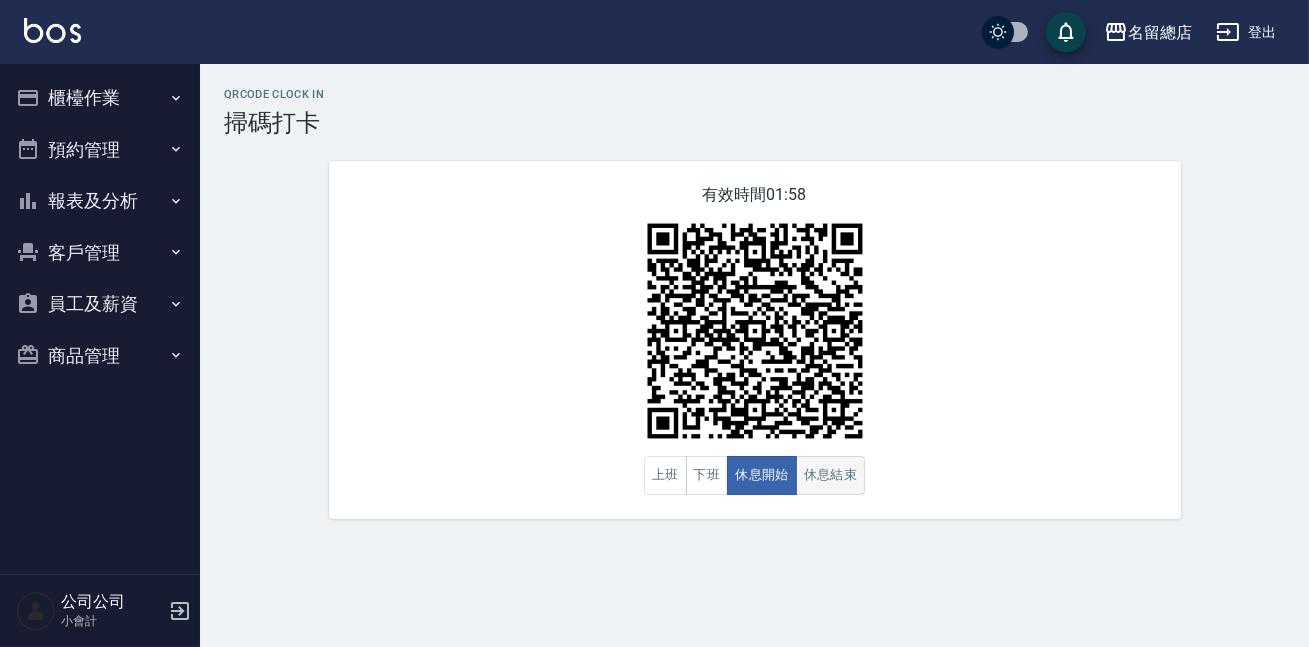 click on "休息結束" at bounding box center [831, 475] 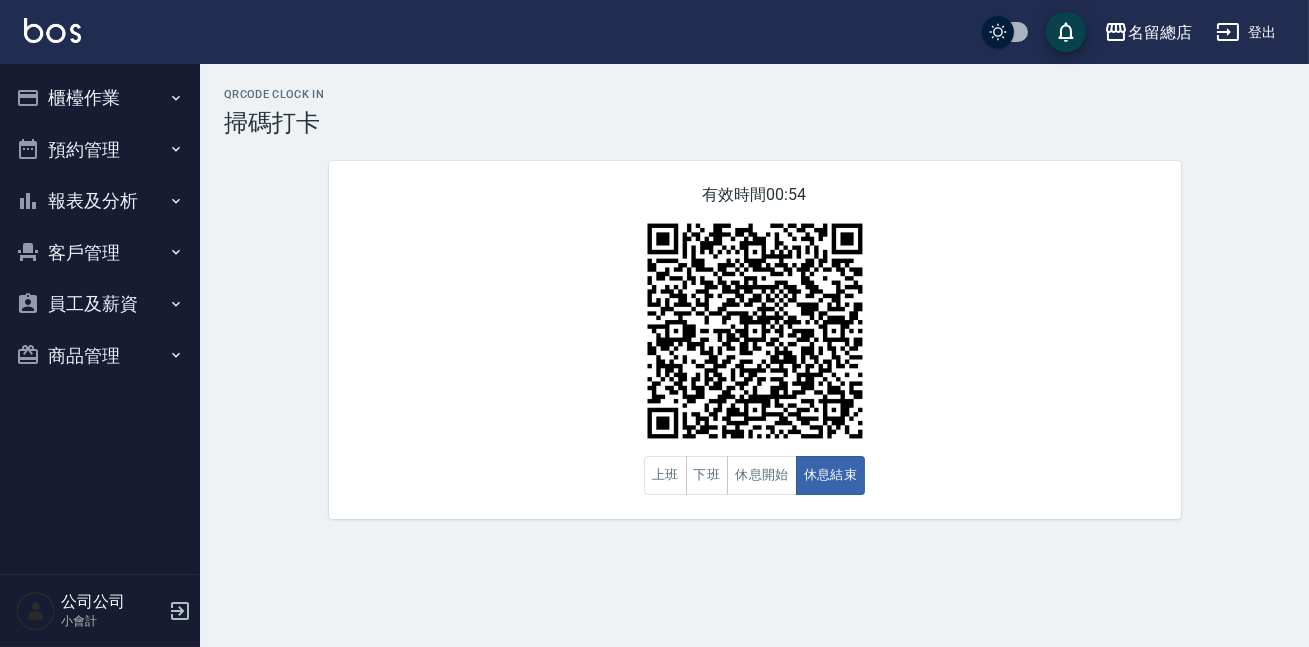 click on "有效時間 00:54 上班 下班 休息開始 休息結束" at bounding box center (755, 340) 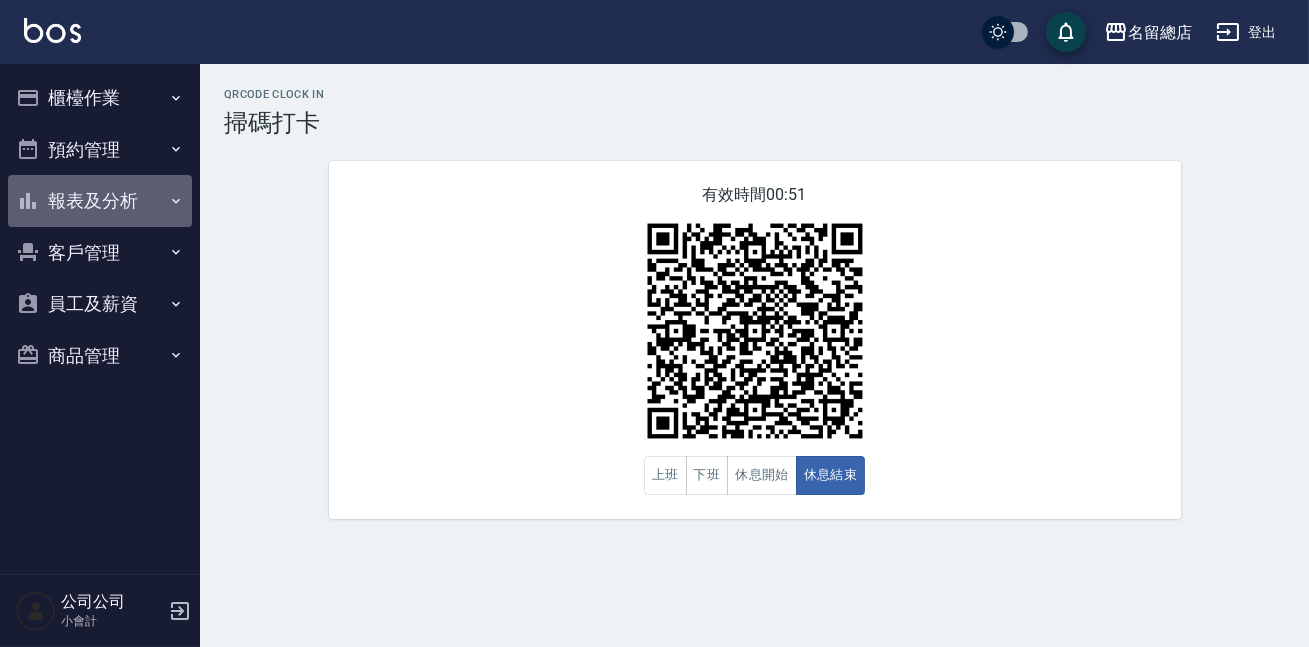 click on "報表及分析" at bounding box center (100, 201) 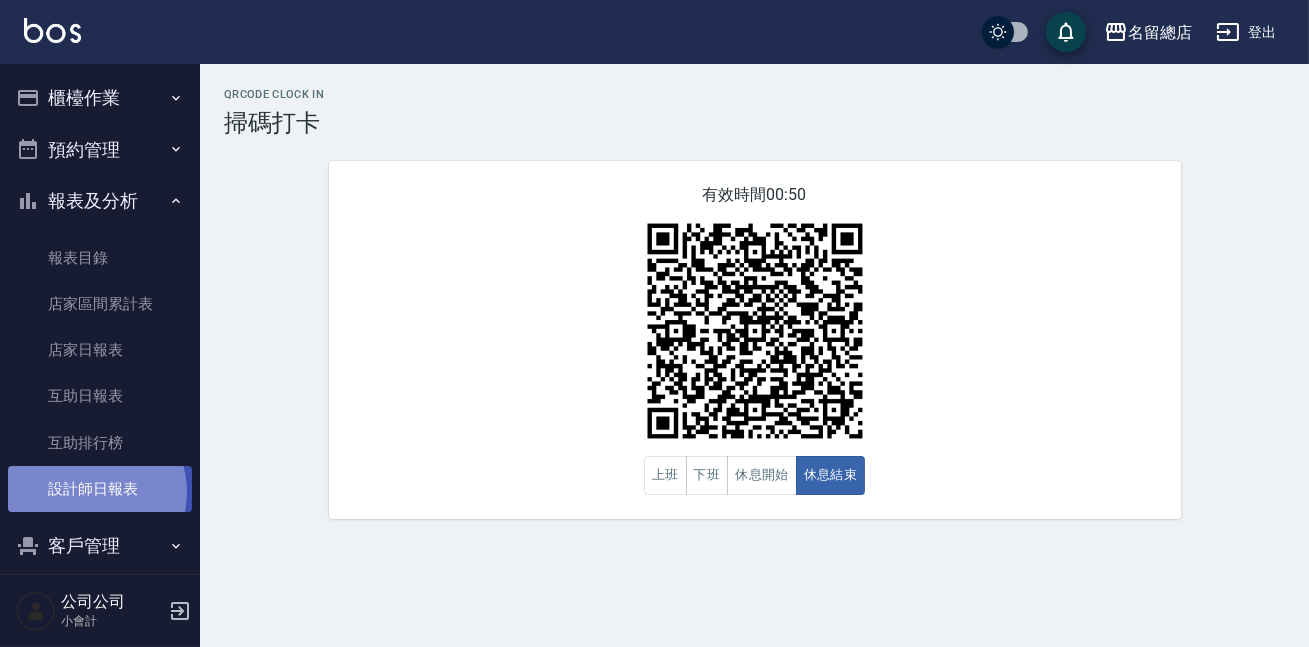 click on "設計師日報表" at bounding box center (100, 489) 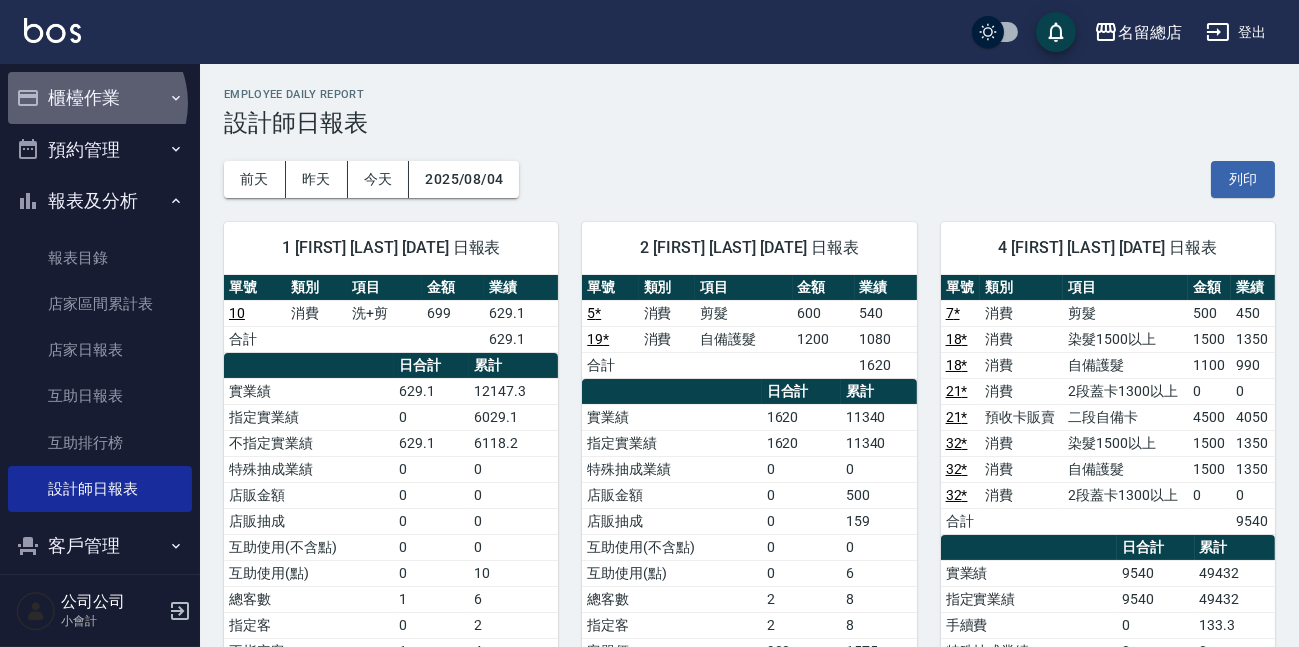 click on "櫃檯作業" at bounding box center (100, 98) 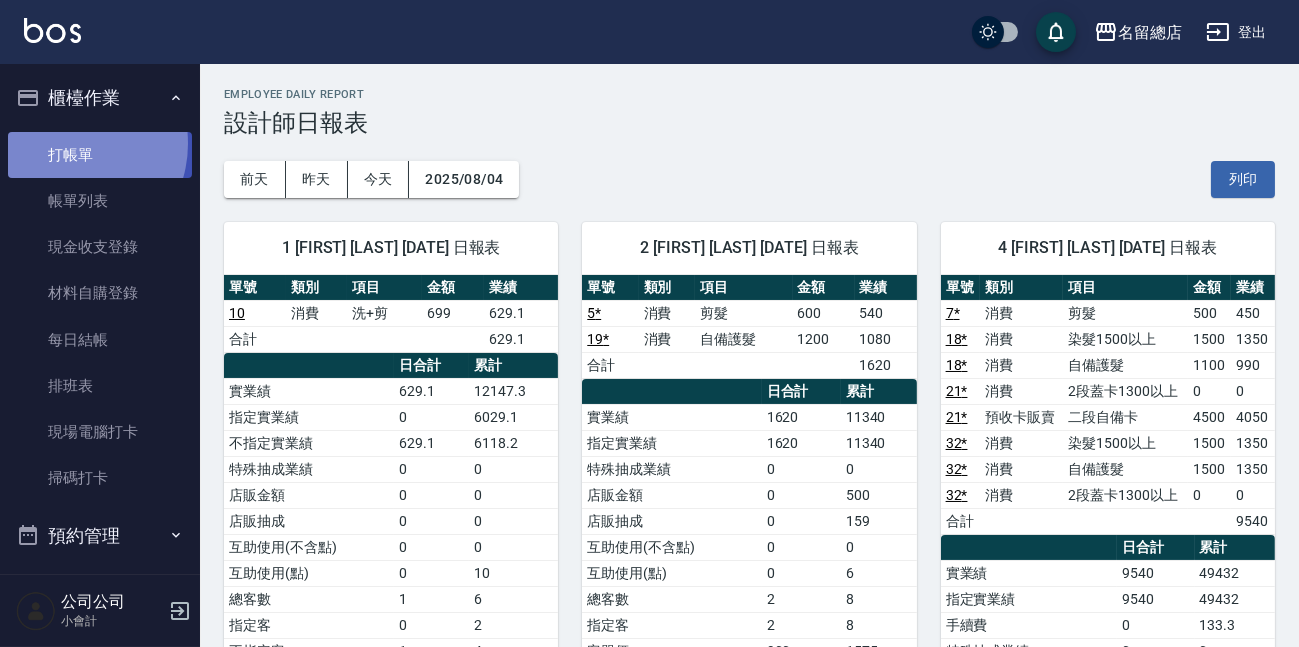click on "打帳單" at bounding box center (100, 155) 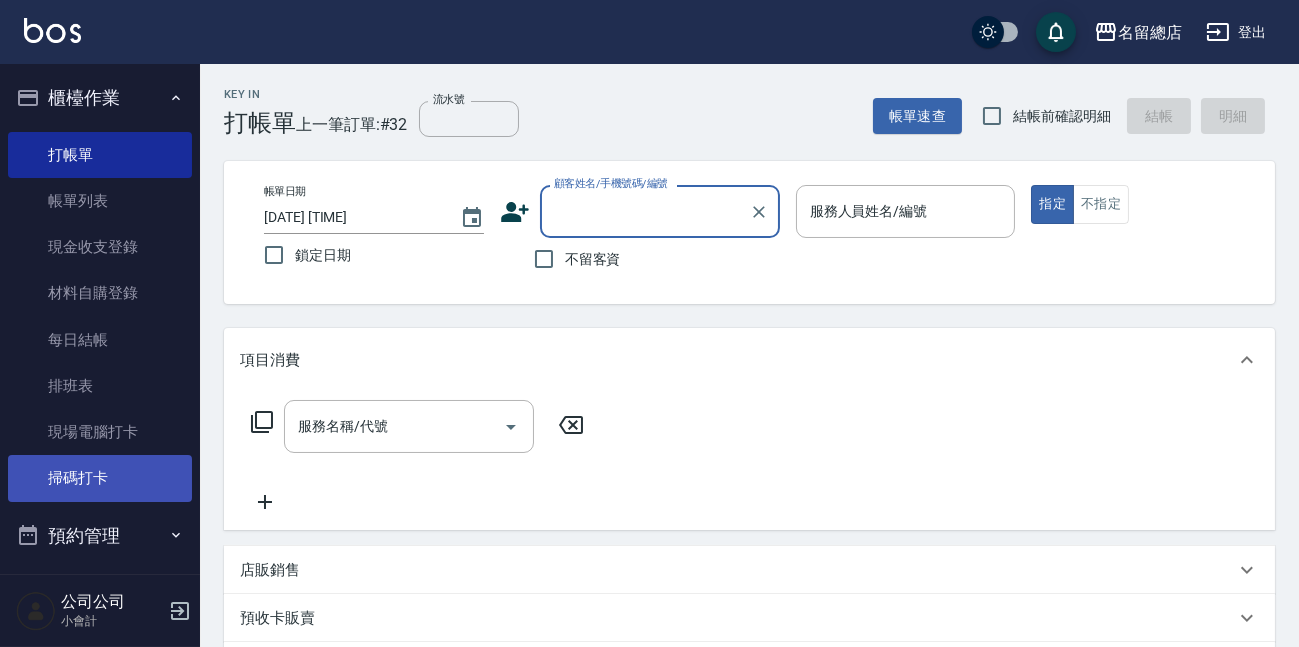 click on "掃碼打卡" at bounding box center [100, 478] 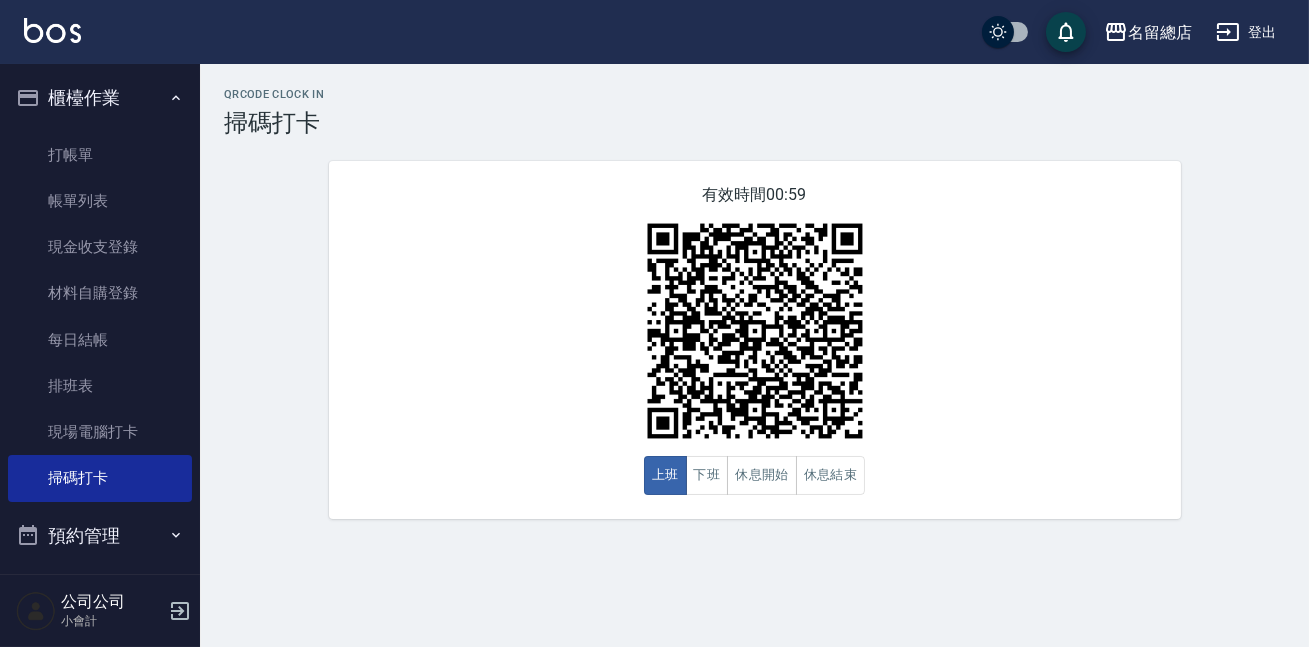 click on "QRcode Clock In 掃碼打卡 有效時間 [TIME] 上班 下班 休息開始 休息結束" at bounding box center (754, 303) 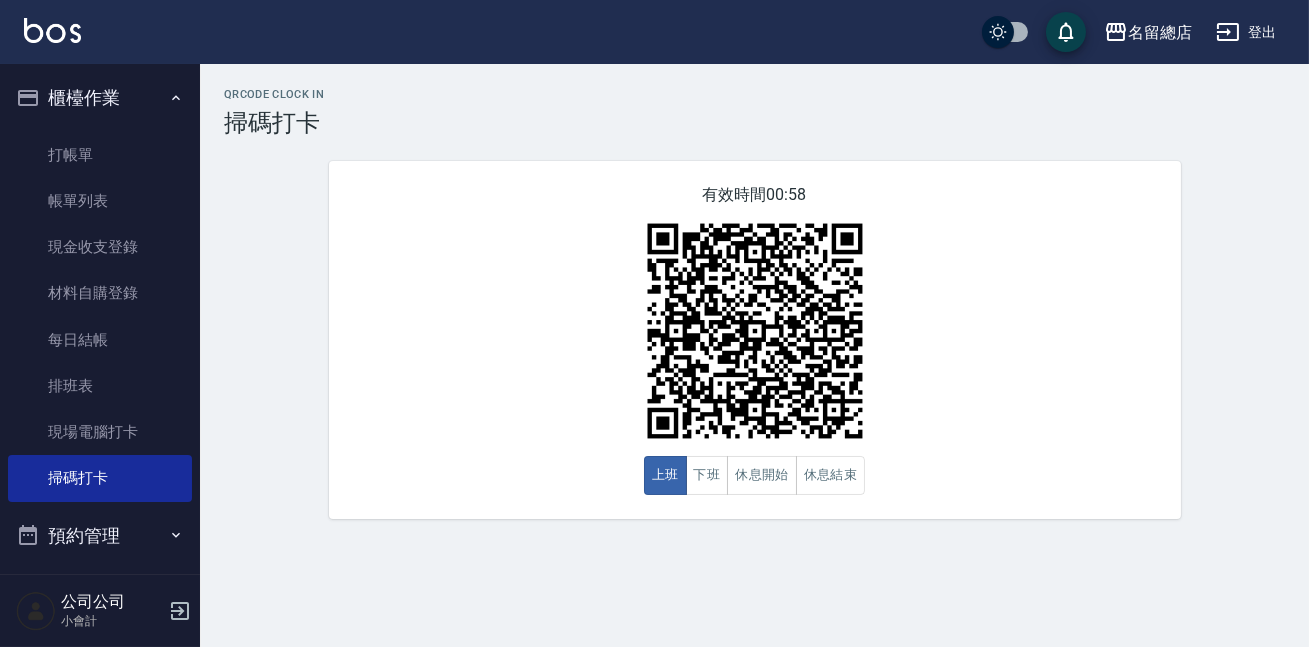 click on "櫃檯作業" at bounding box center (100, 98) 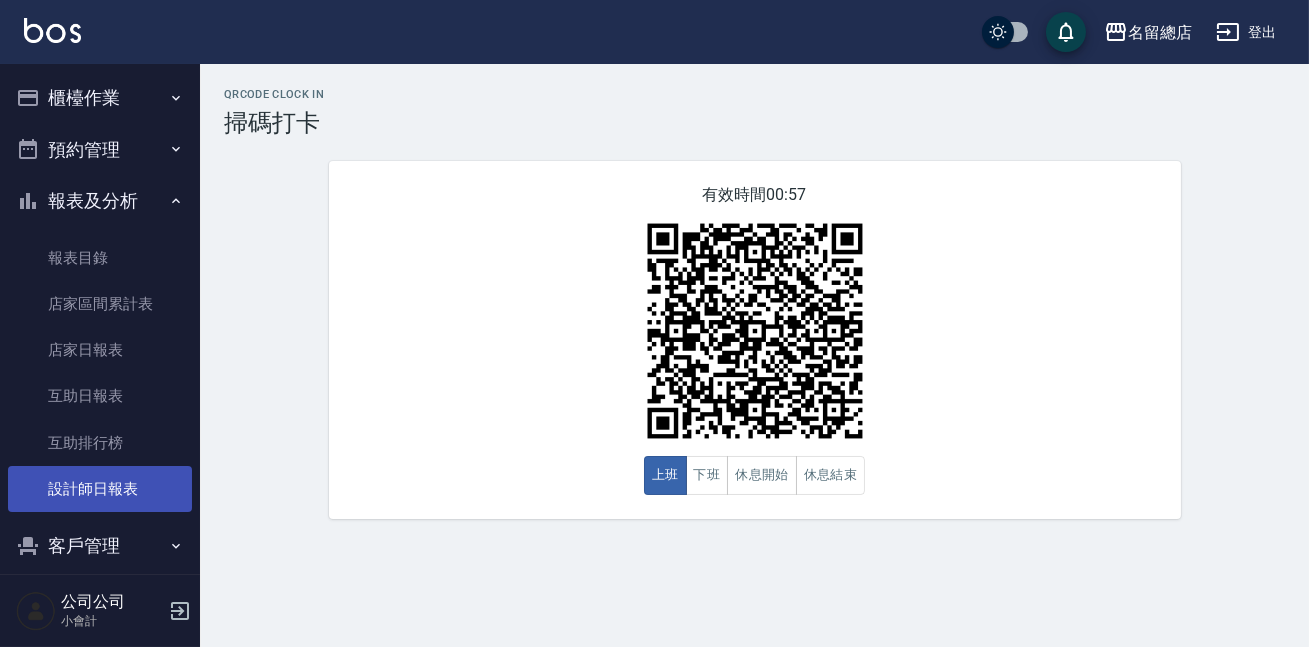 click on "設計師日報表" at bounding box center (100, 489) 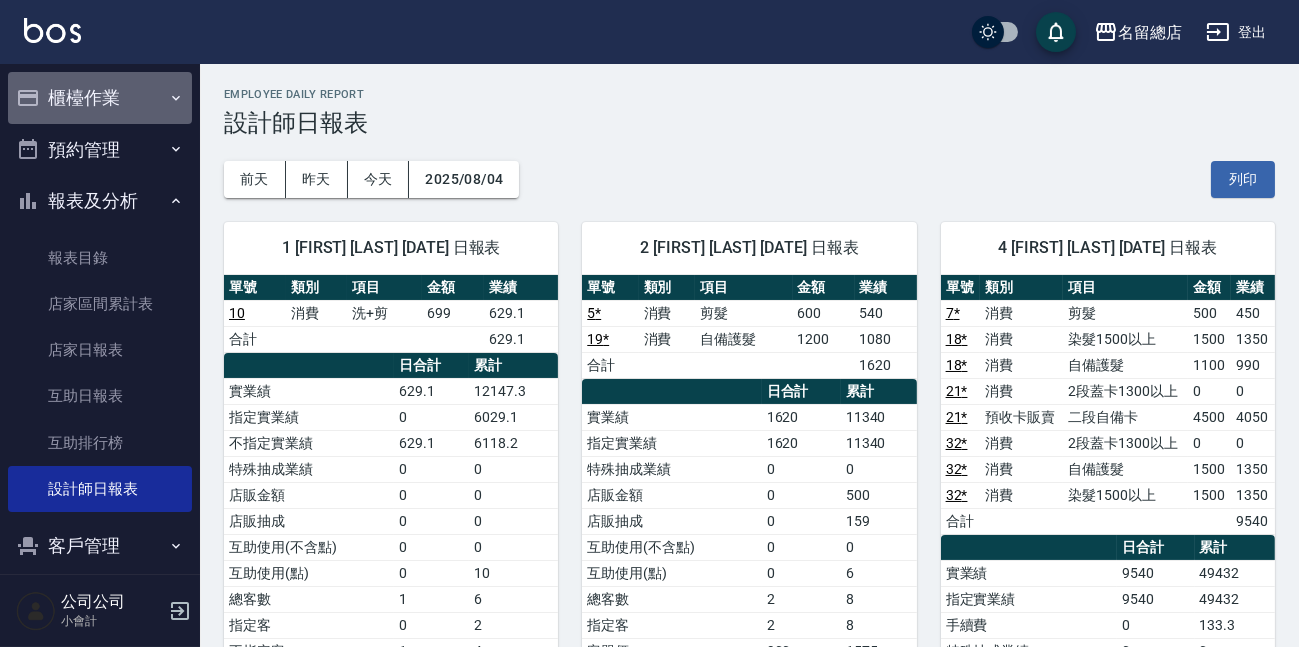click on "櫃檯作業" at bounding box center [100, 98] 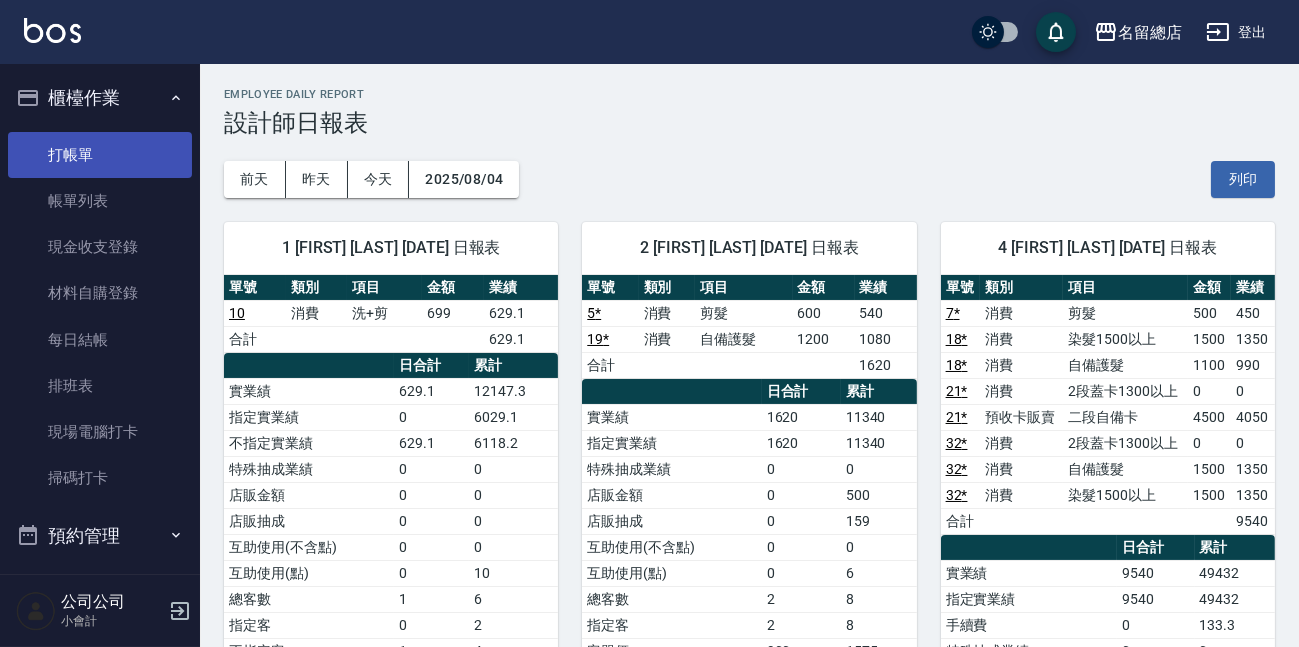 click on "打帳單" at bounding box center (100, 155) 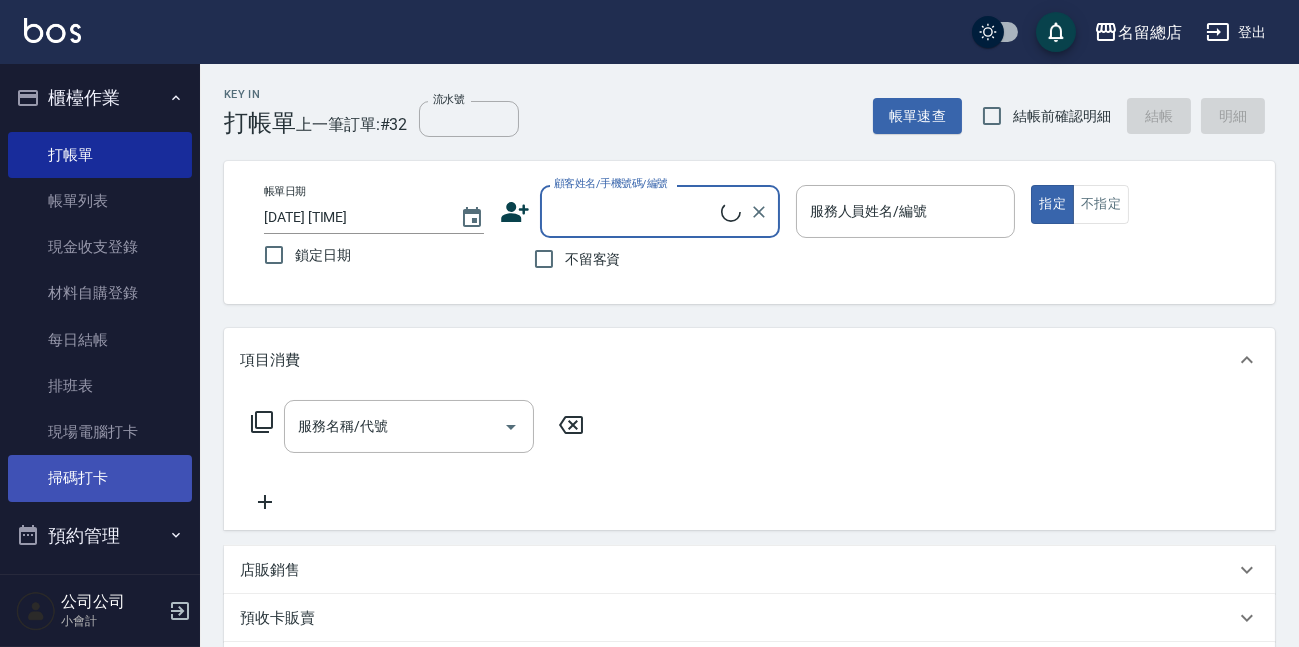 click on "掃碼打卡" at bounding box center [100, 478] 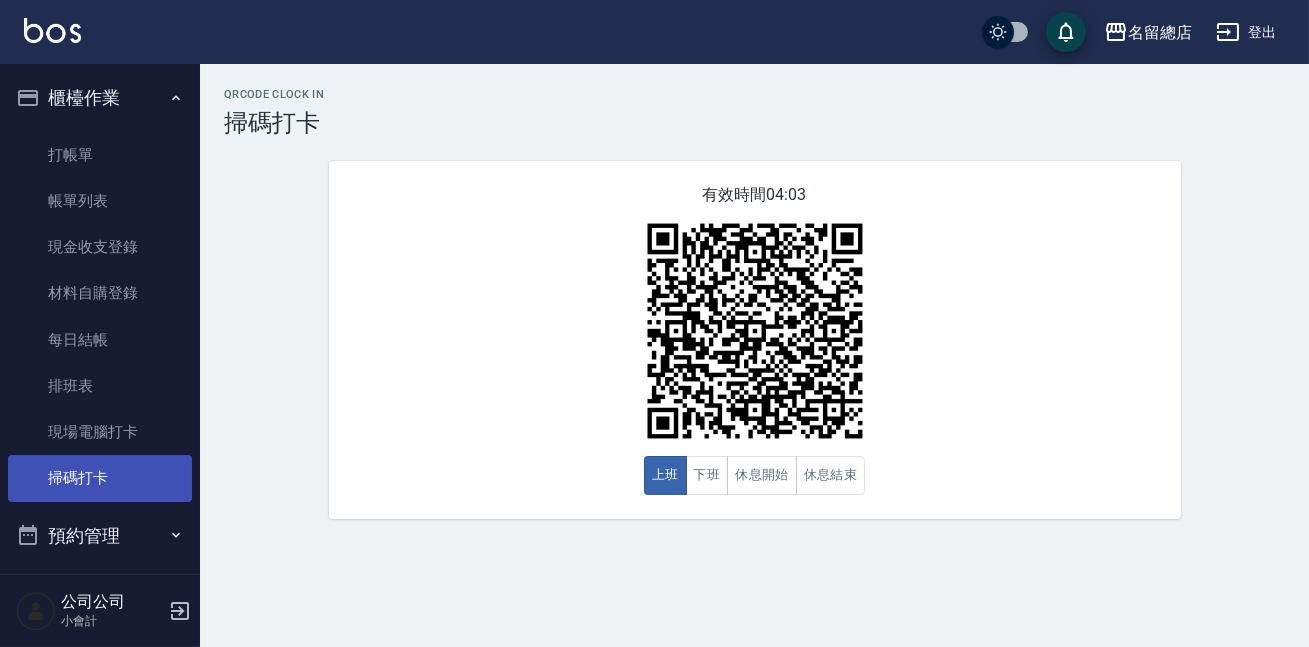 scroll, scrollTop: 90, scrollLeft: 0, axis: vertical 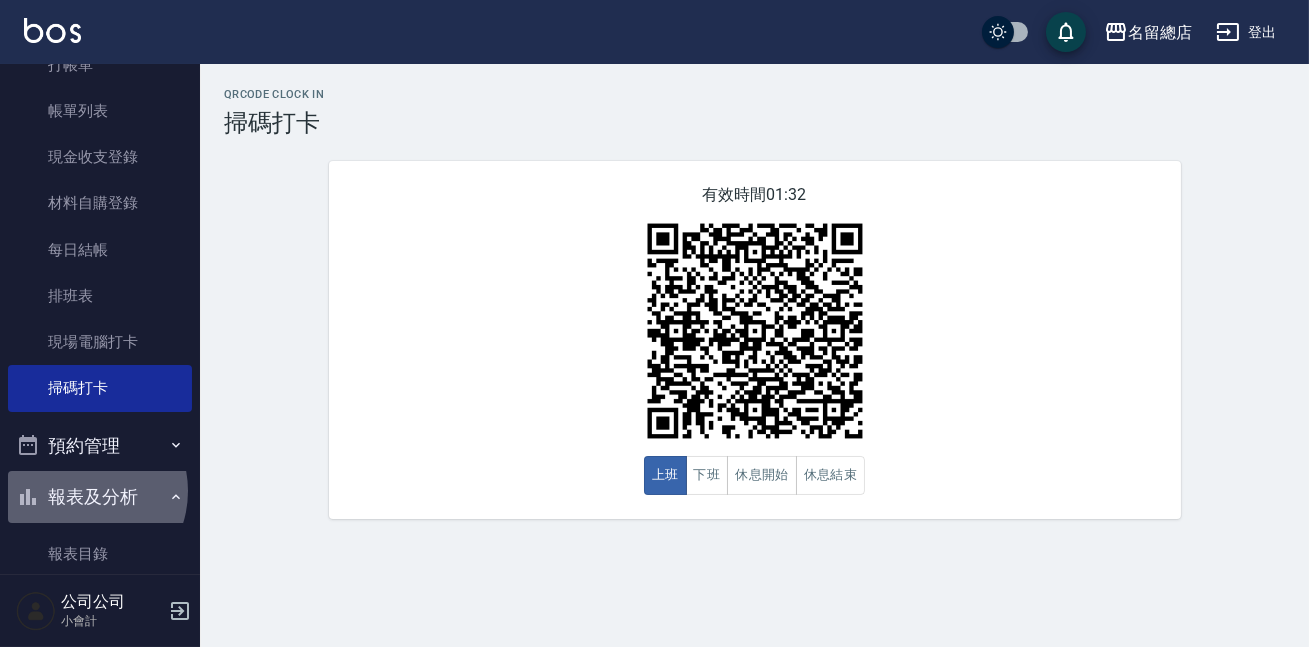 drag, startPoint x: 80, startPoint y: 490, endPoint x: 63, endPoint y: 519, distance: 33.61547 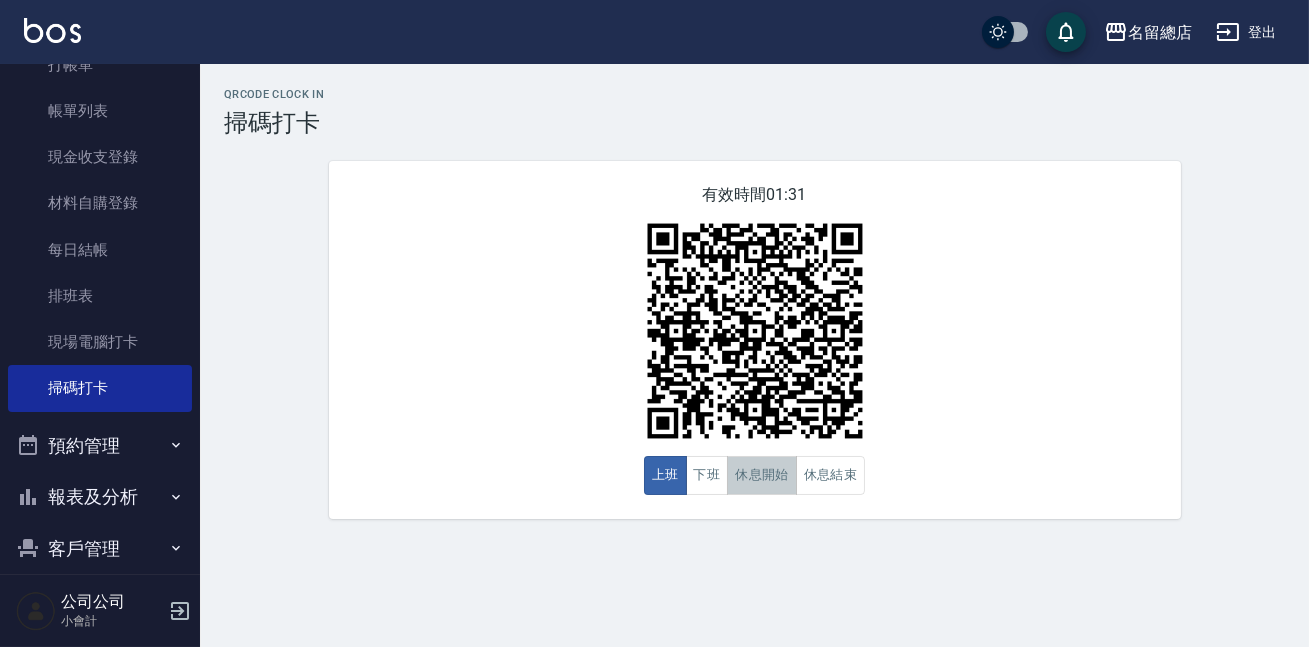 click on "休息開始" at bounding box center (762, 475) 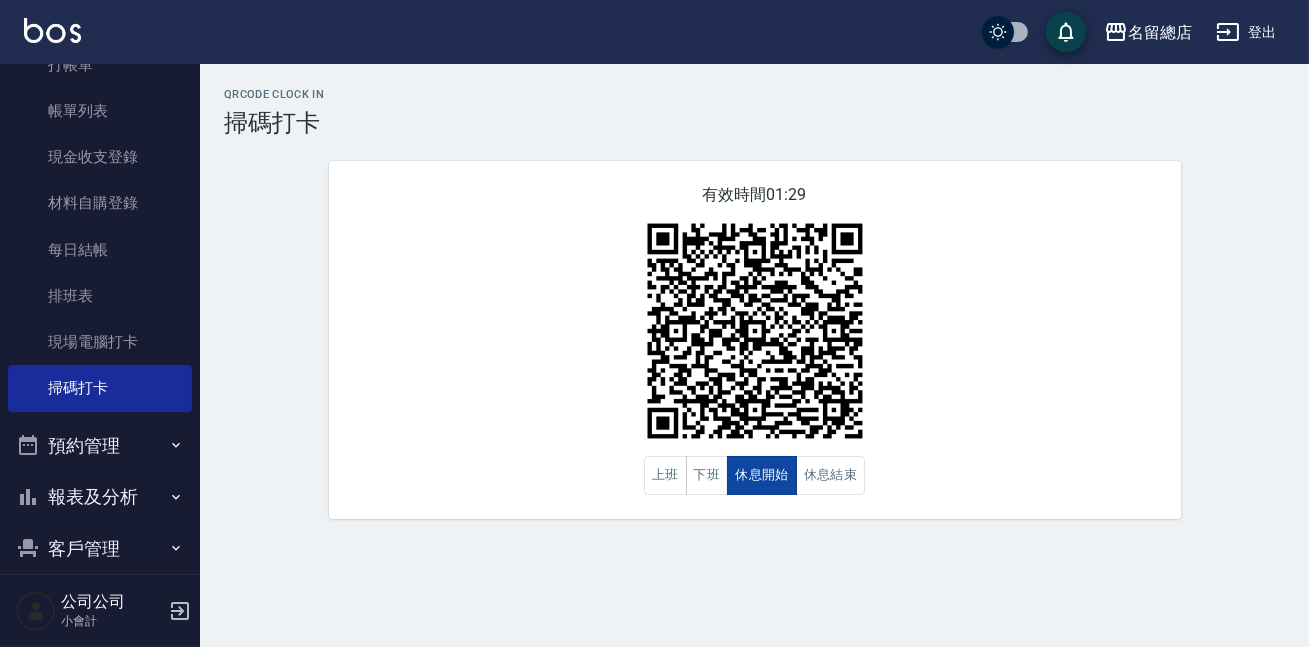 click on "休息開始" at bounding box center (762, 475) 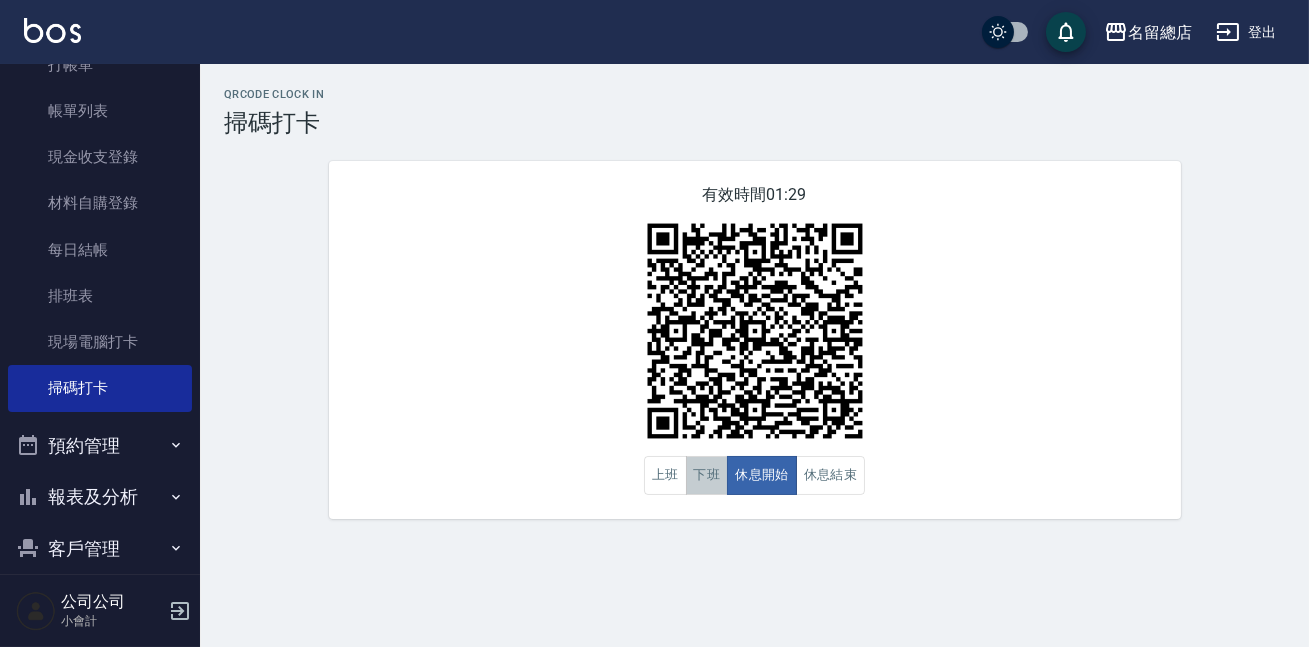 click on "下班" at bounding box center (707, 475) 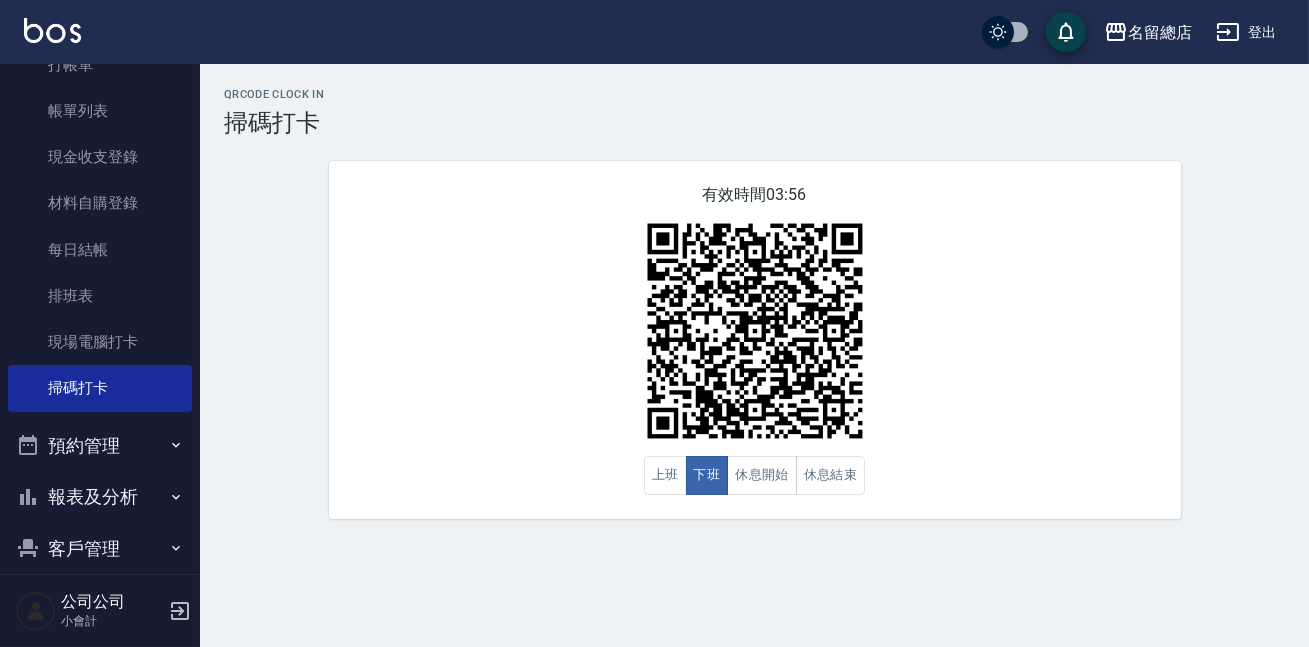 click on "QRcode Clock In 掃碼打卡 有效時間 03:56 上班 下班 休息開始 休息結束" at bounding box center (754, 303) 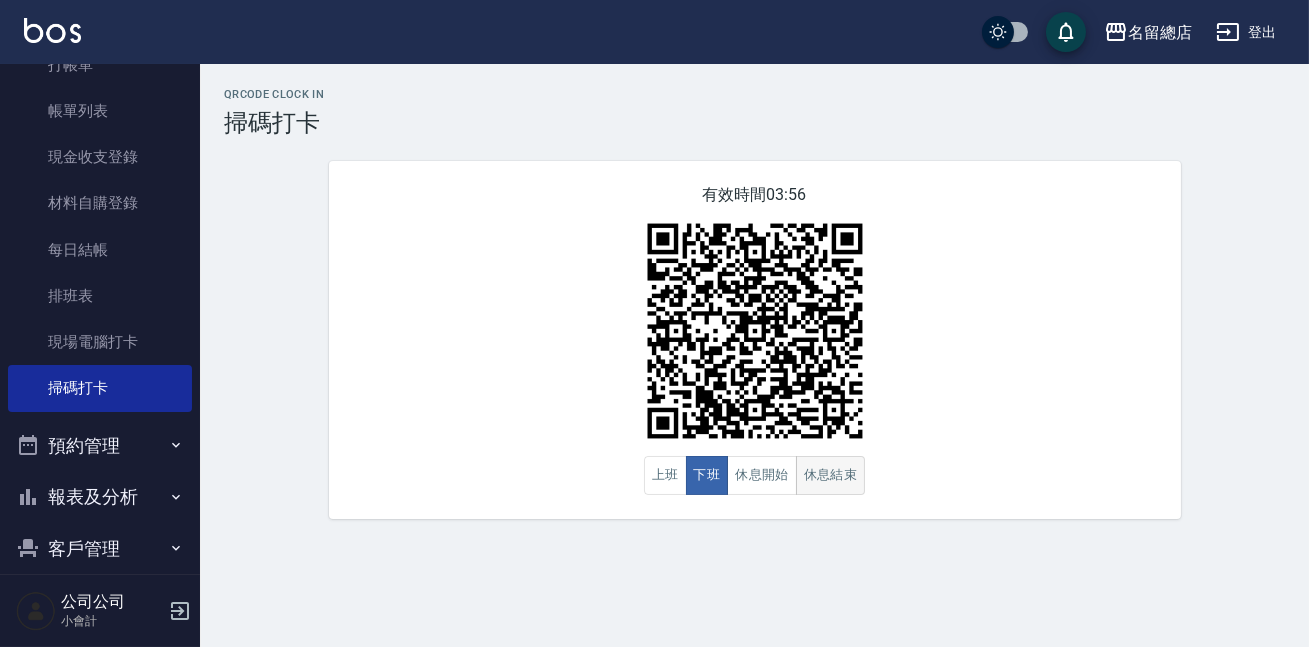 click on "休息結束" at bounding box center (831, 475) 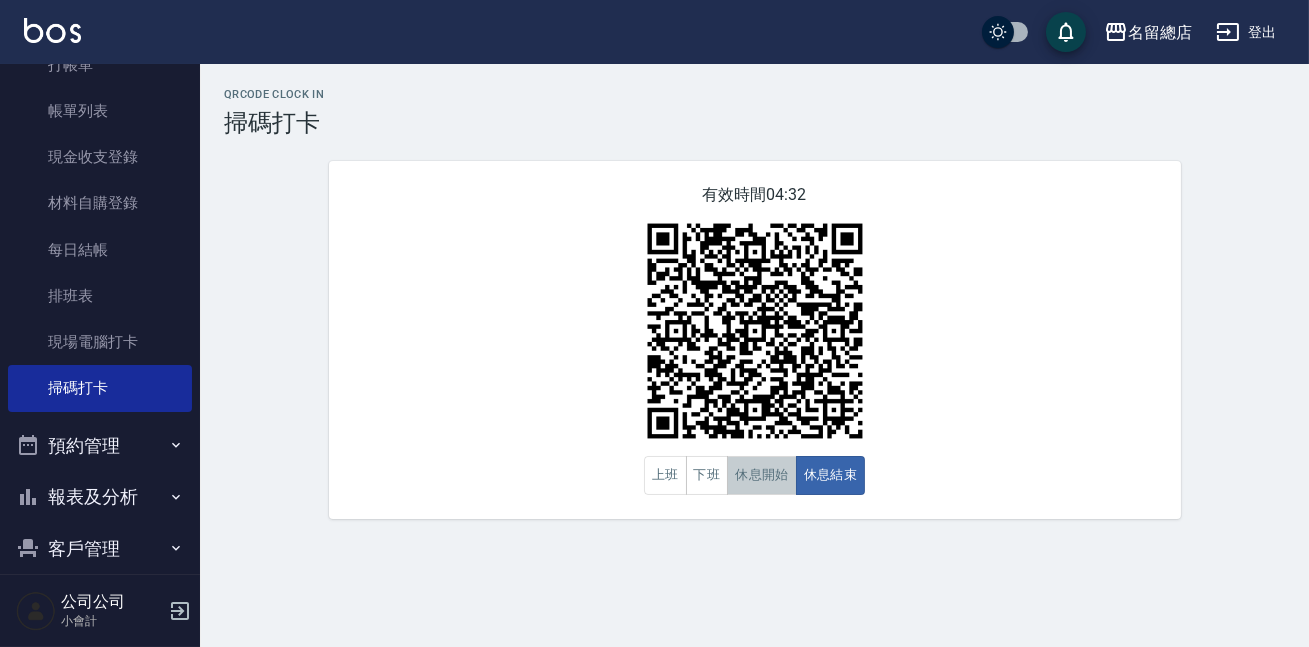 click on "休息開始" at bounding box center [762, 475] 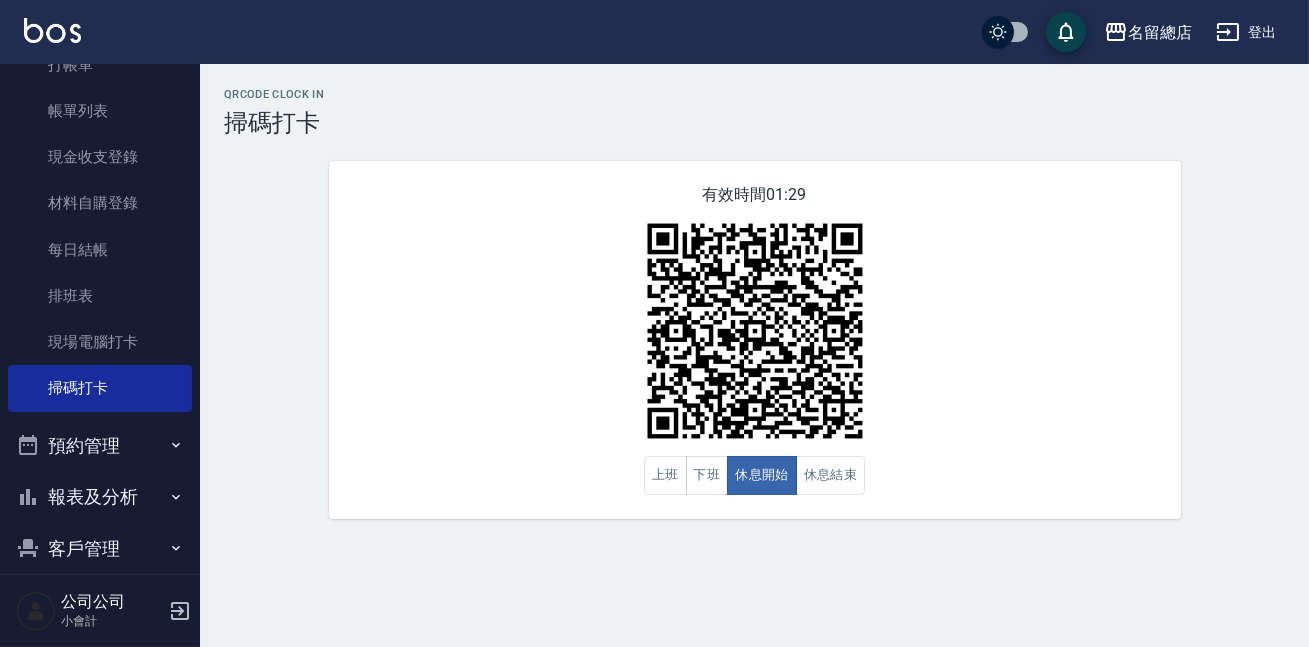 click on "QRcode Clock In" at bounding box center [754, 94] 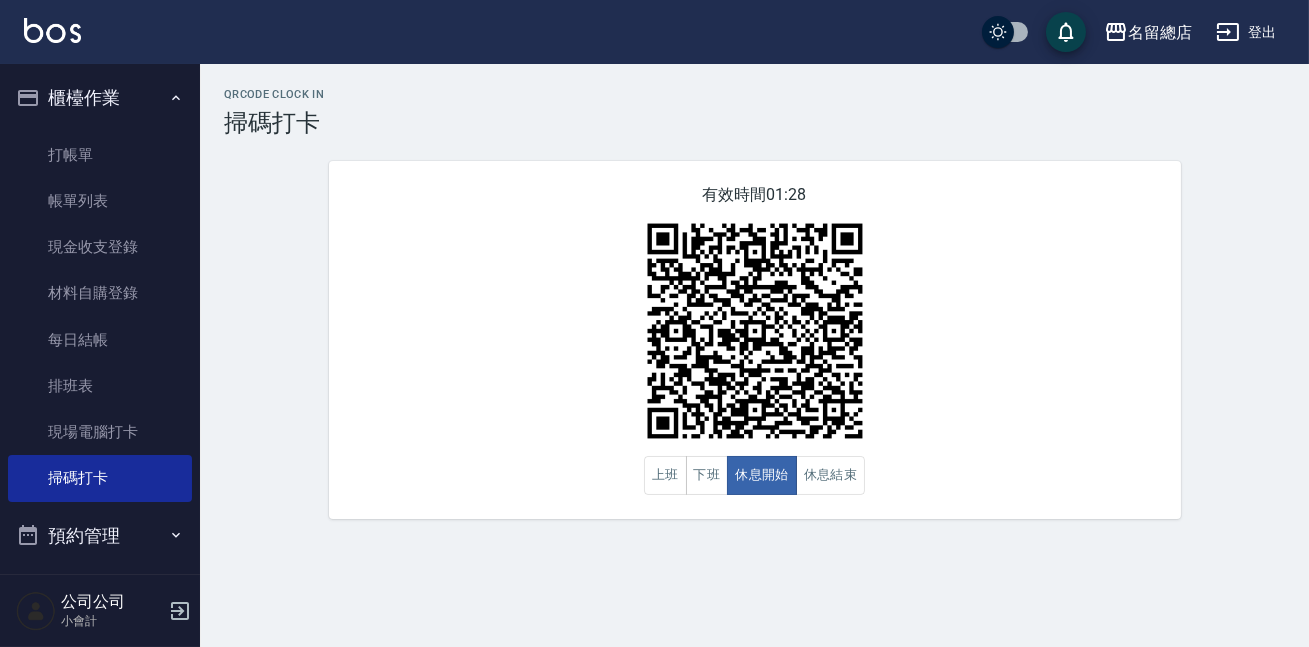 scroll, scrollTop: 216, scrollLeft: 0, axis: vertical 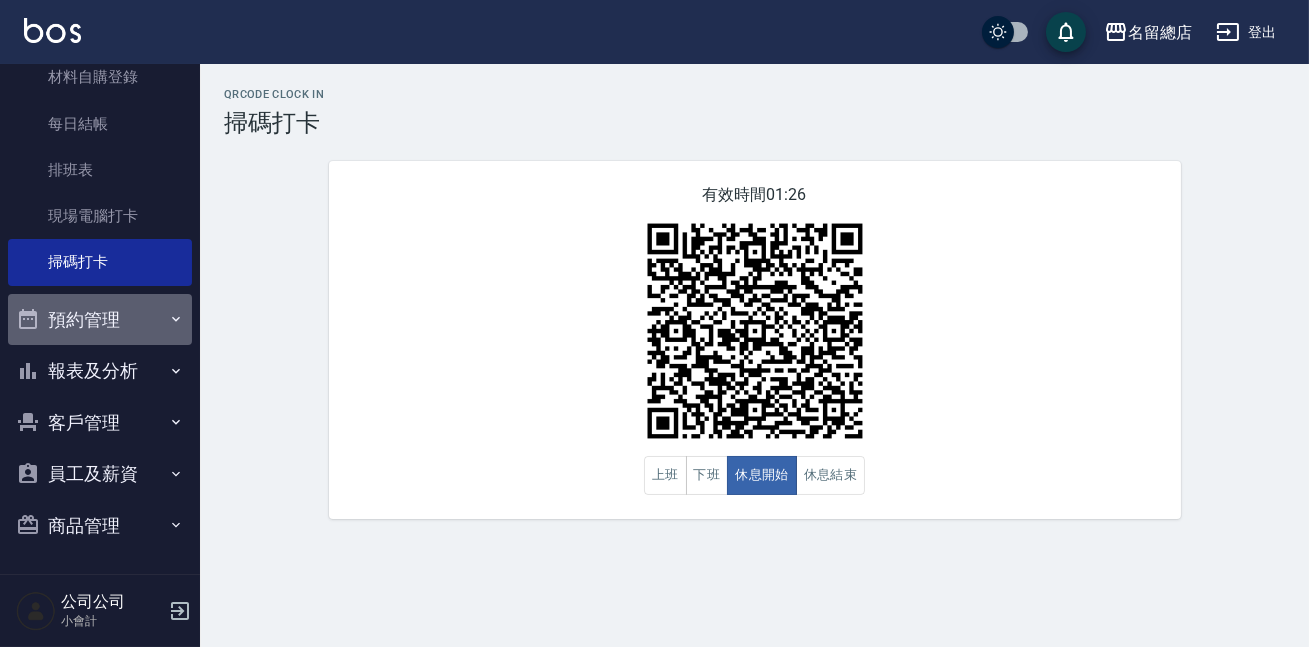 click on "預約管理" at bounding box center (100, 320) 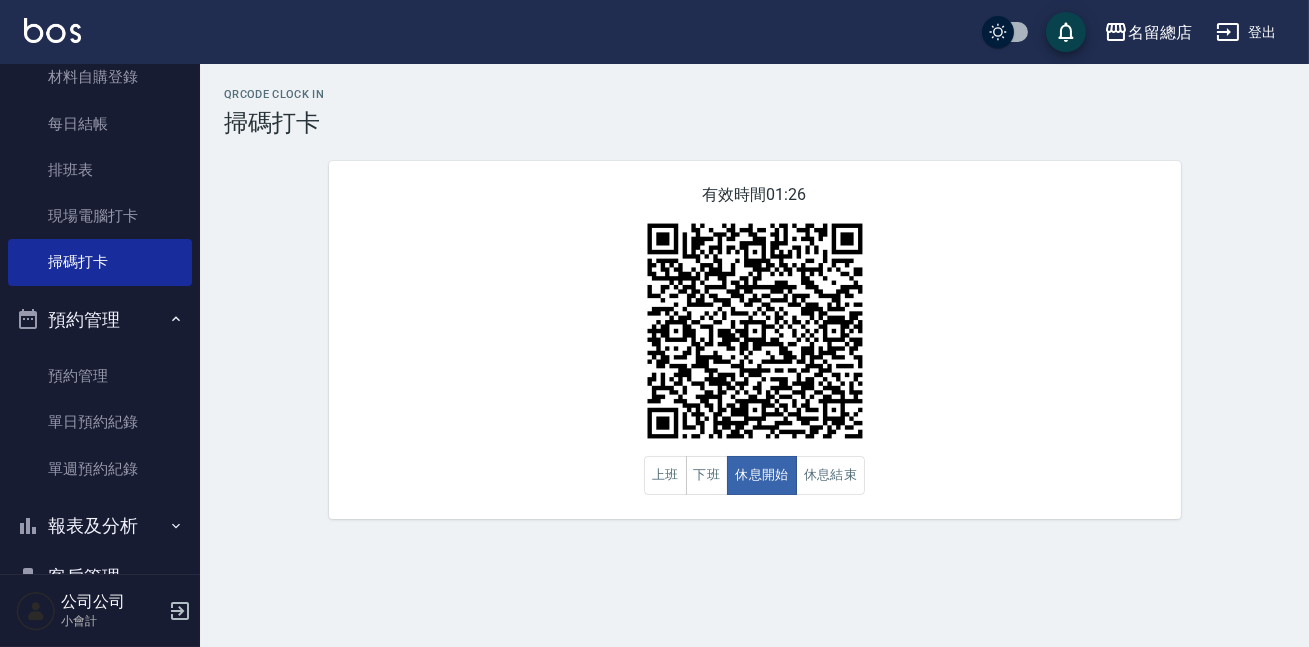 click on "預約管理" at bounding box center (100, 320) 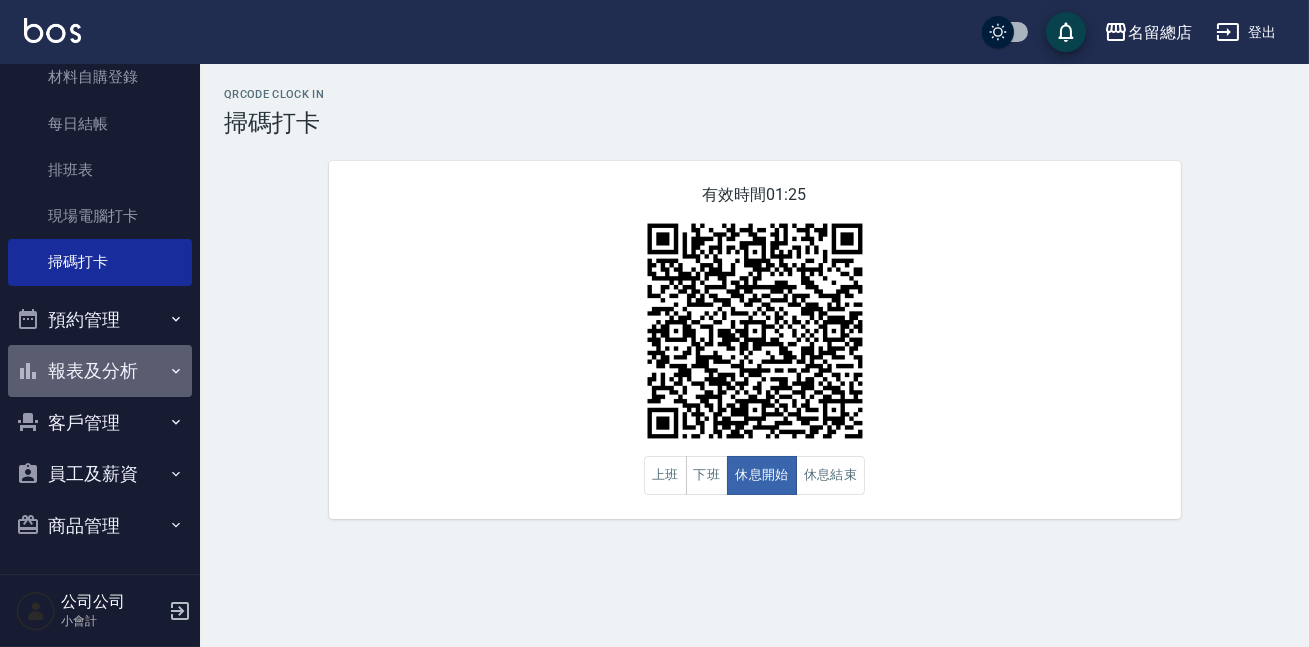 click on "報表及分析" at bounding box center [100, 371] 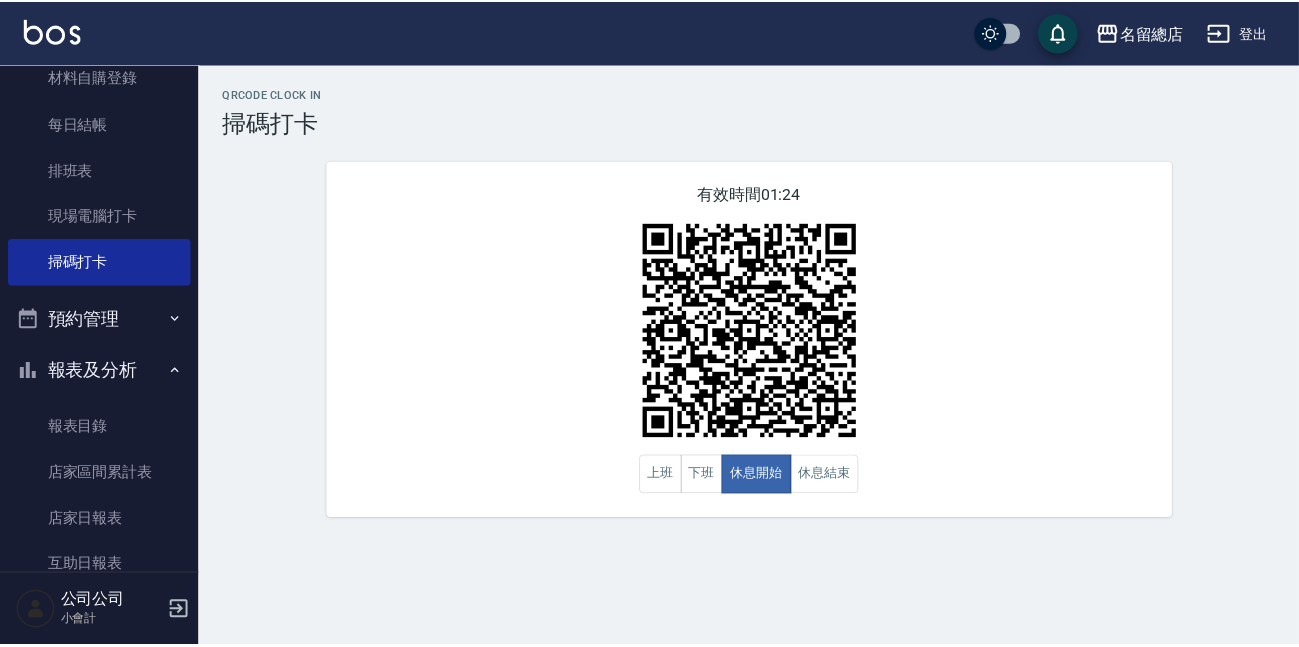 scroll, scrollTop: 489, scrollLeft: 0, axis: vertical 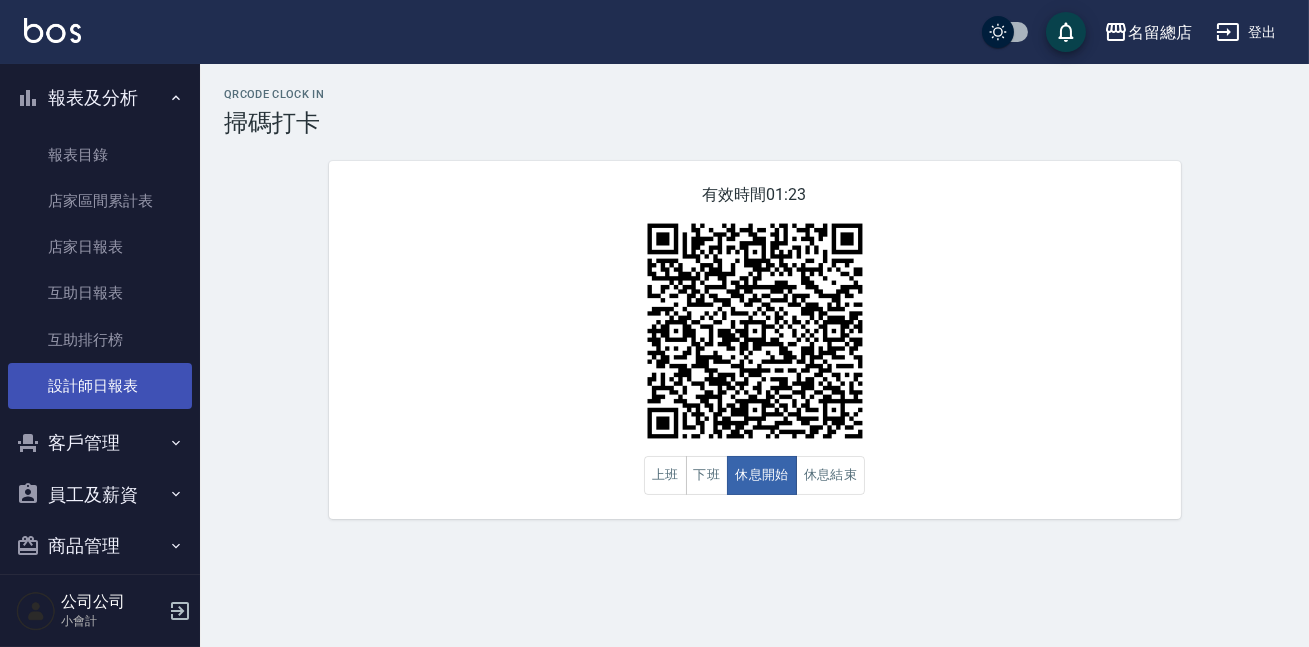click on "設計師日報表" at bounding box center (100, 386) 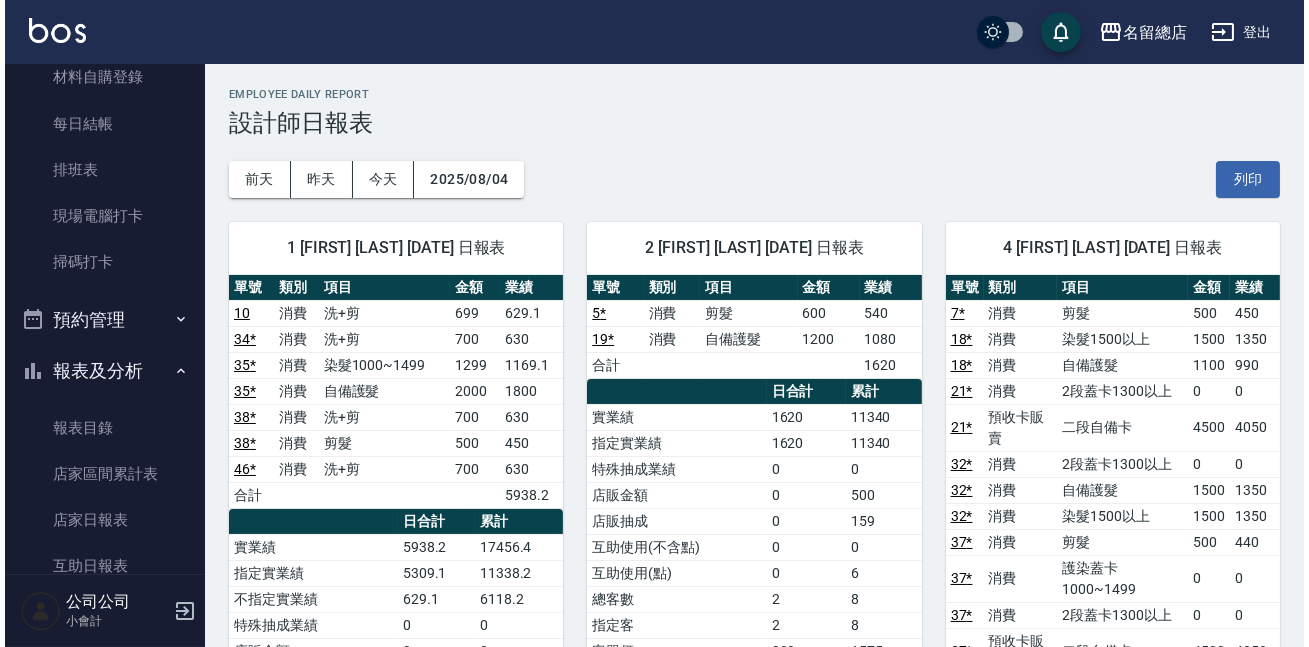 scroll, scrollTop: 0, scrollLeft: 0, axis: both 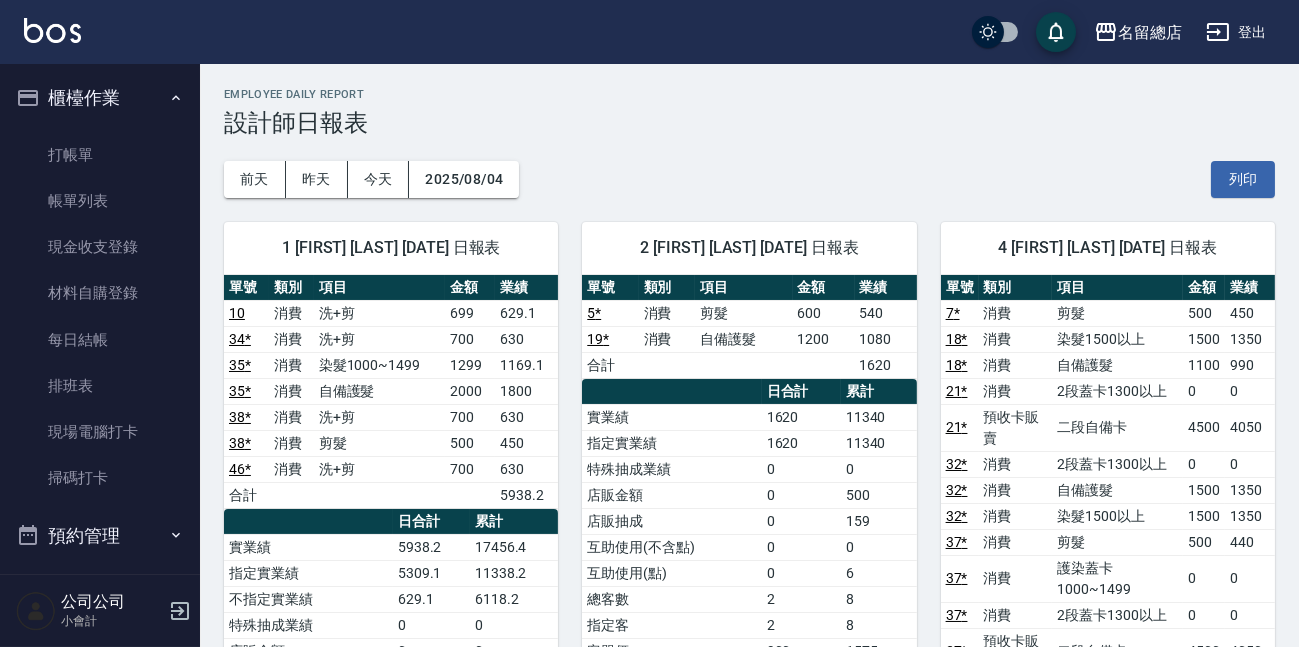 click on "櫃檯作業" at bounding box center (100, 98) 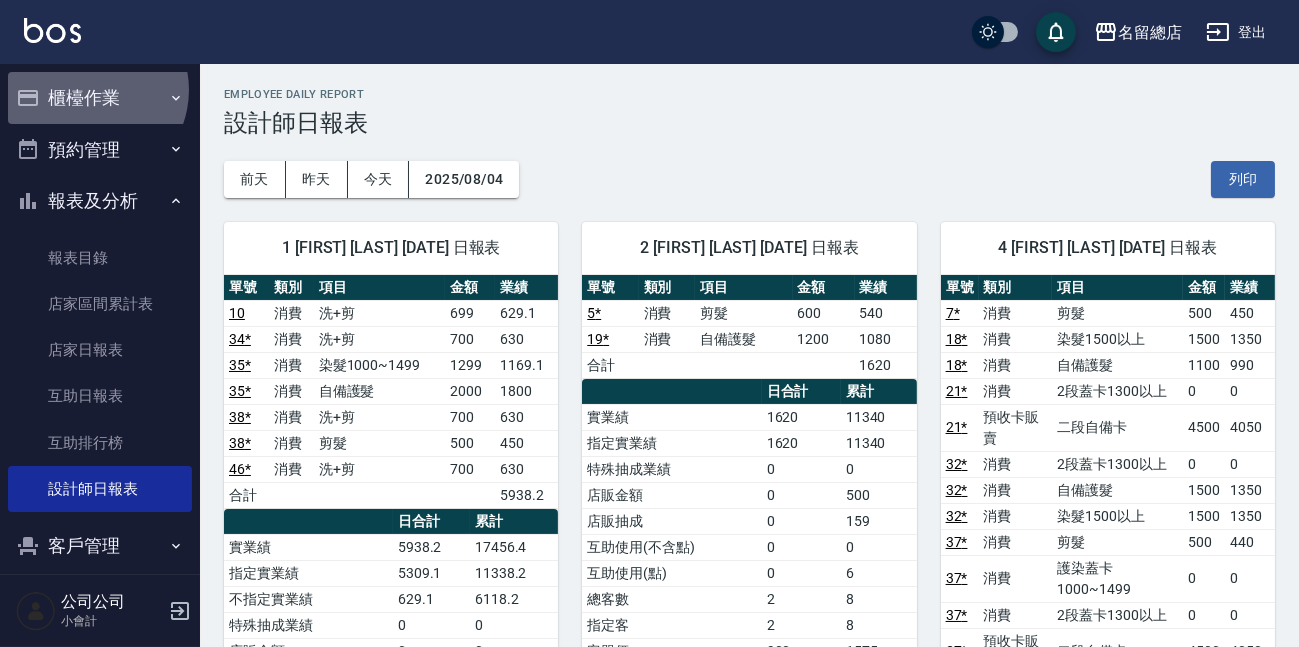click on "櫃檯作業" at bounding box center [100, 98] 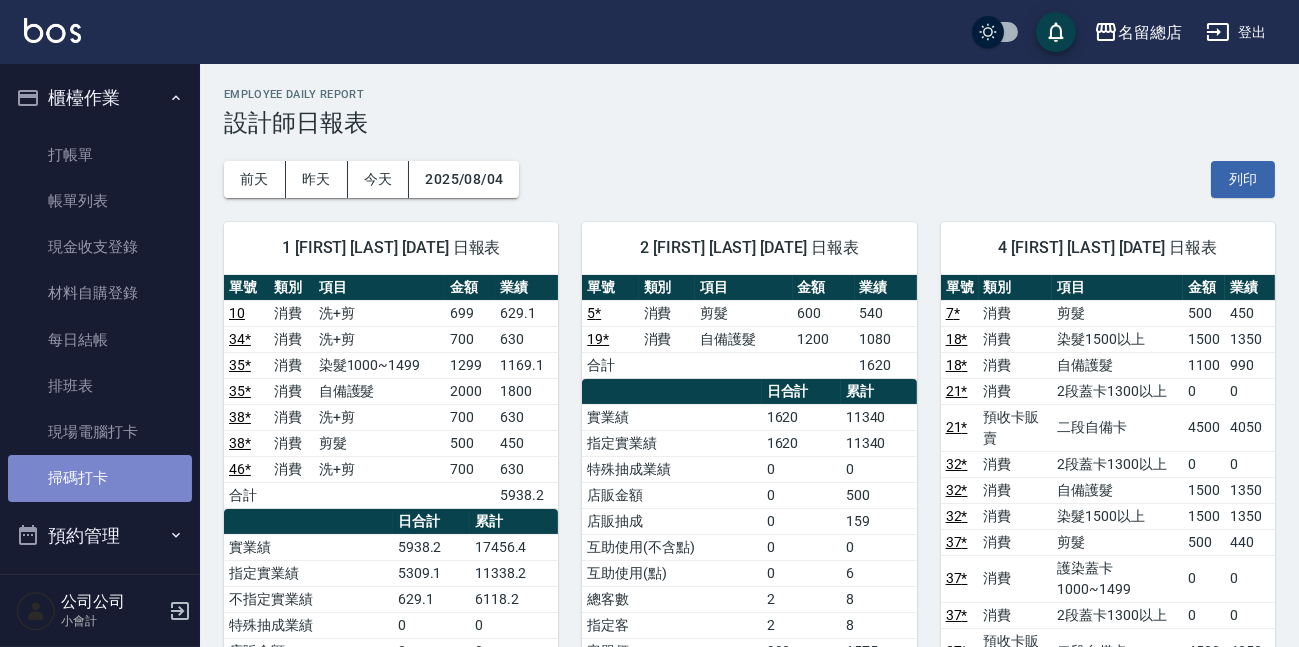 click on "掃碼打卡" at bounding box center (100, 478) 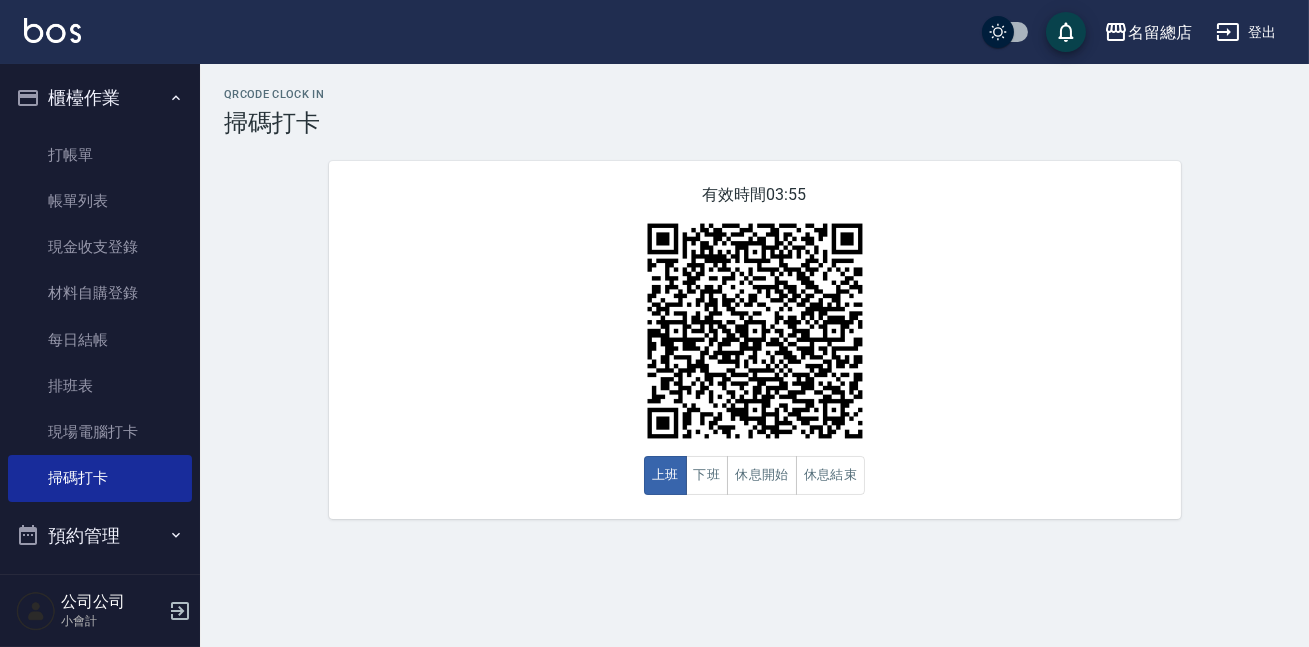 click at bounding box center (755, 331) 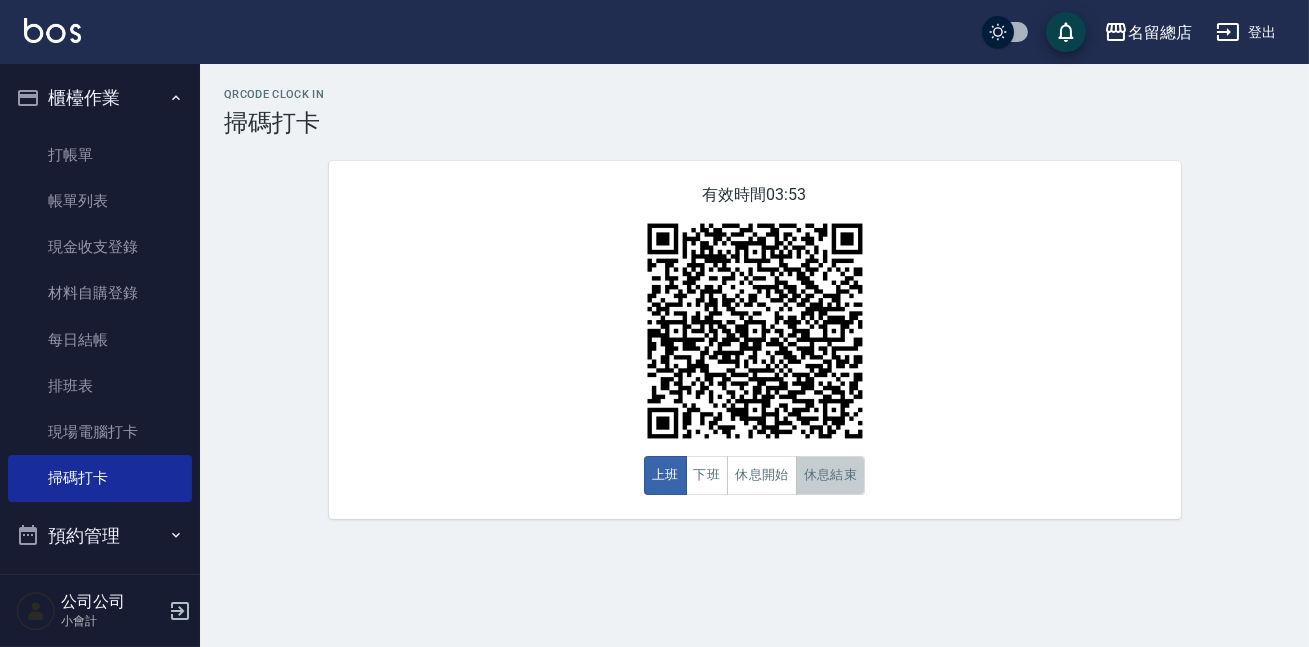 click on "休息結束" at bounding box center (831, 475) 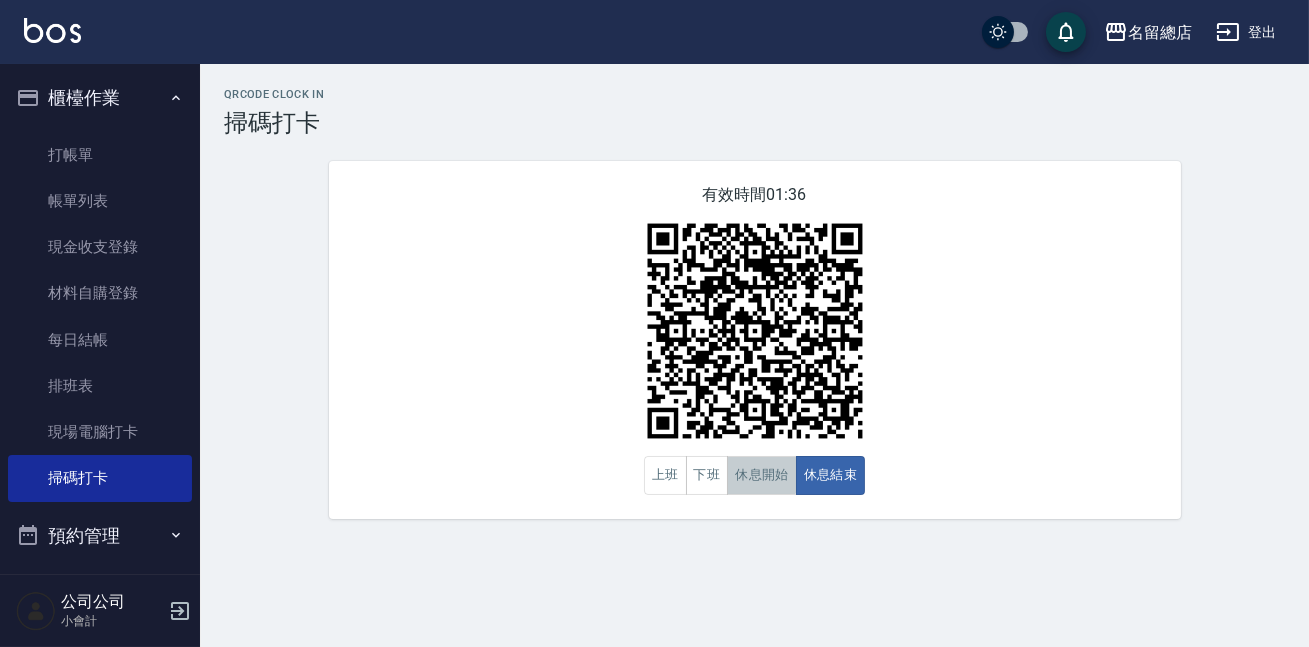 click on "休息開始" at bounding box center [762, 475] 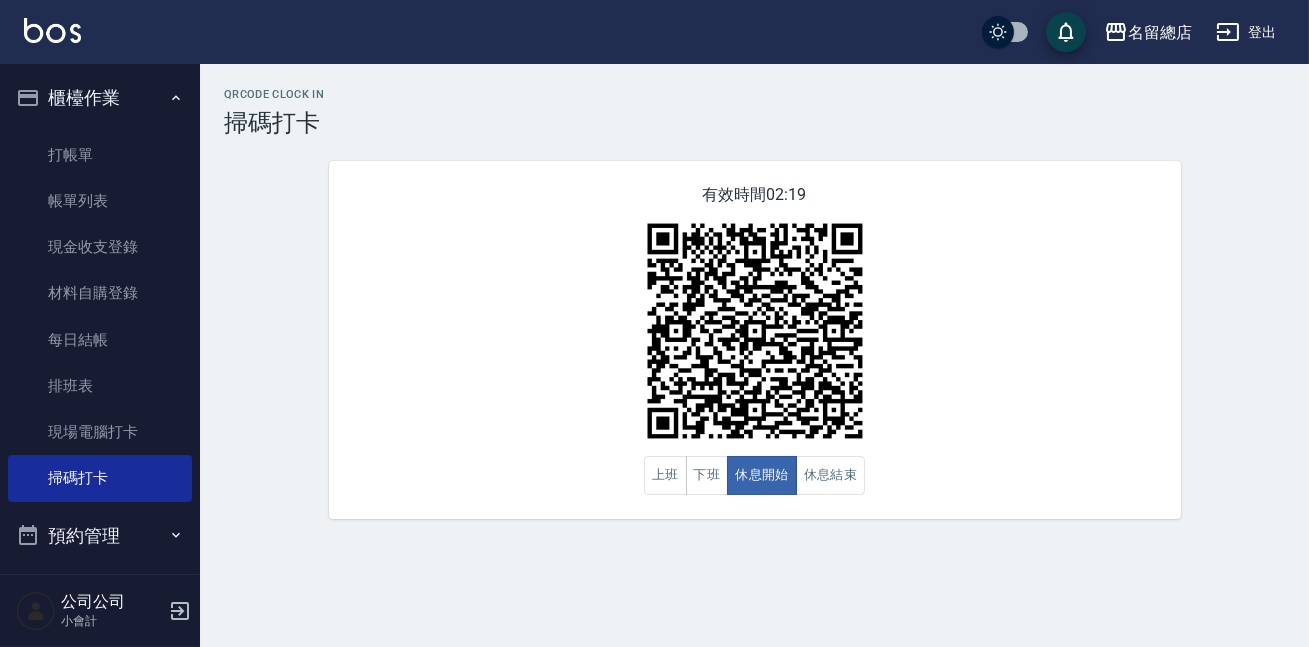 drag, startPoint x: 1087, startPoint y: 109, endPoint x: 1276, endPoint y: 143, distance: 192.03384 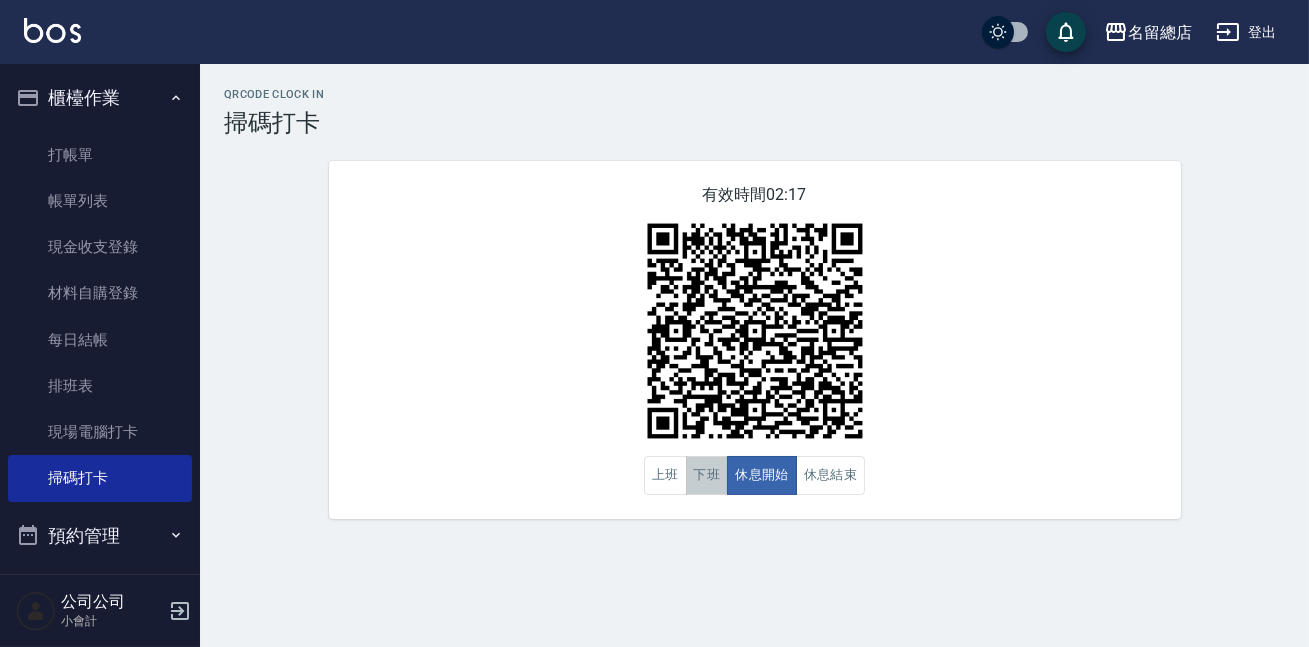 click on "下班" at bounding box center [707, 475] 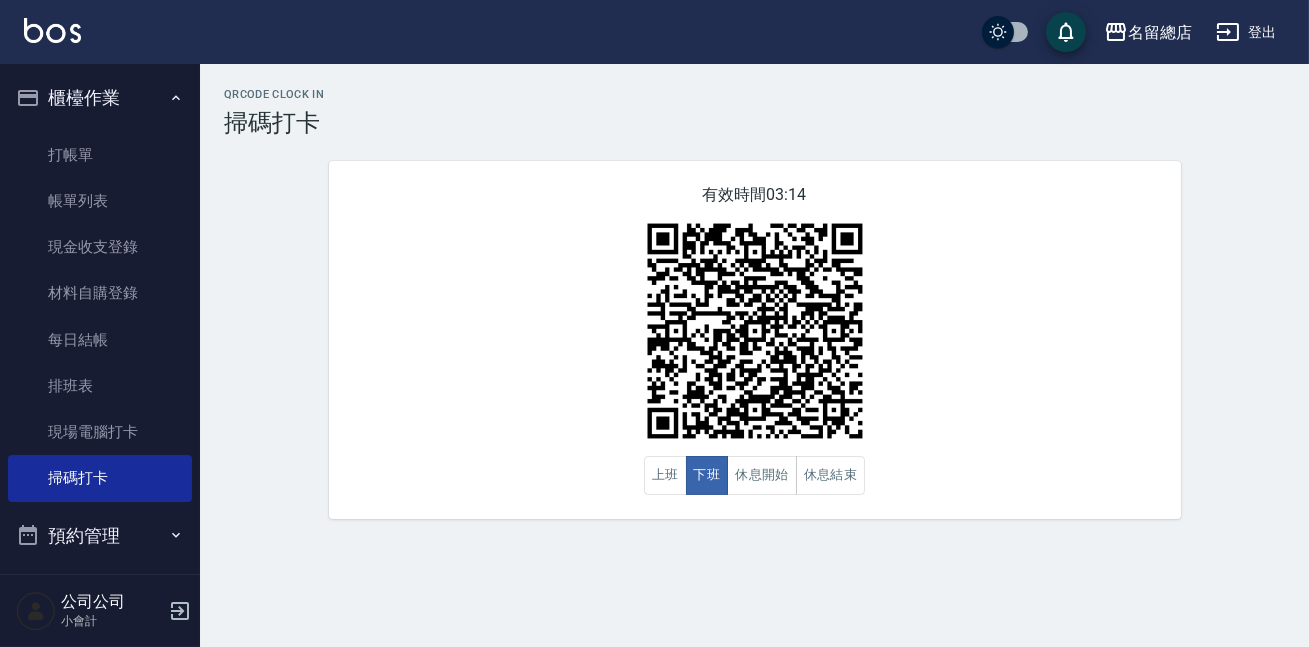click at bounding box center [755, 331] 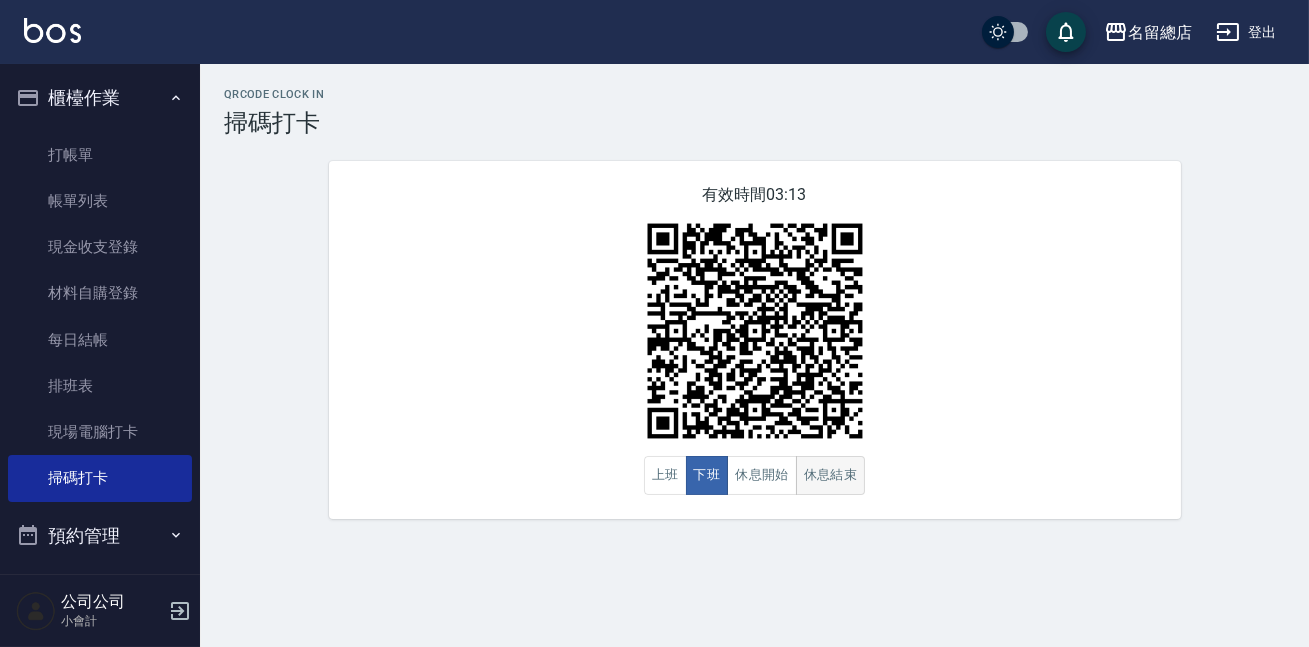 click on "休息結束" at bounding box center (831, 475) 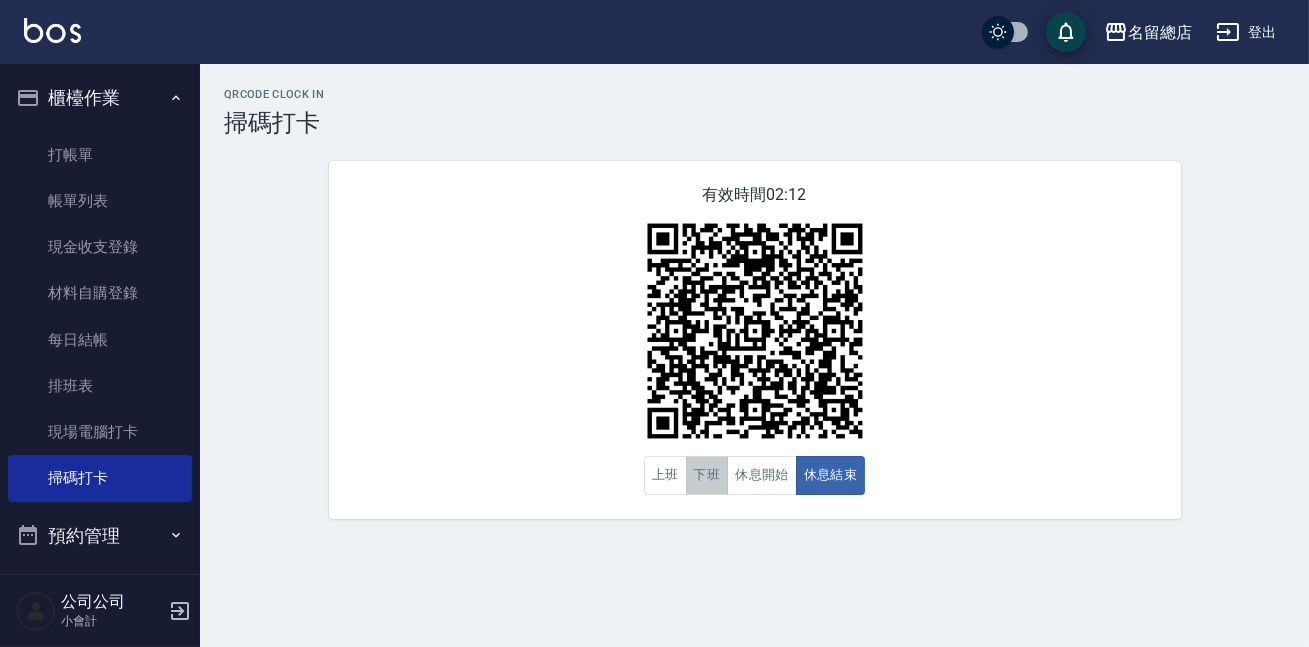 click on "下班" at bounding box center [707, 475] 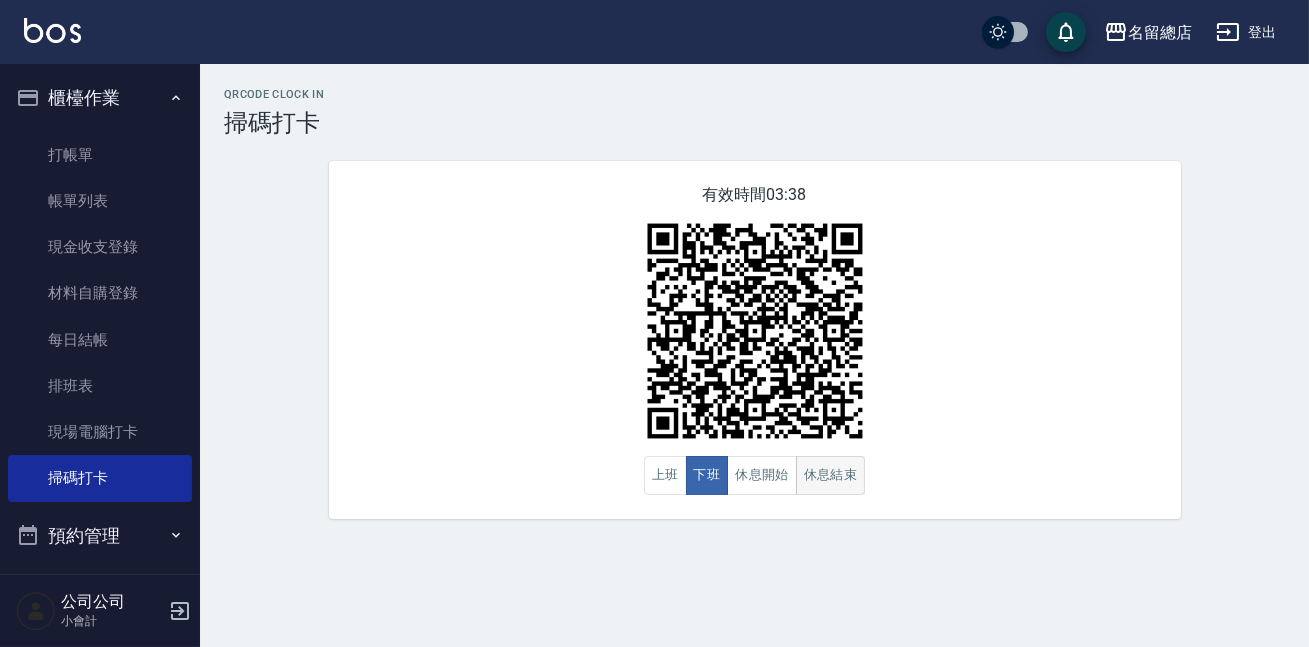 click on "休息結束" at bounding box center (831, 475) 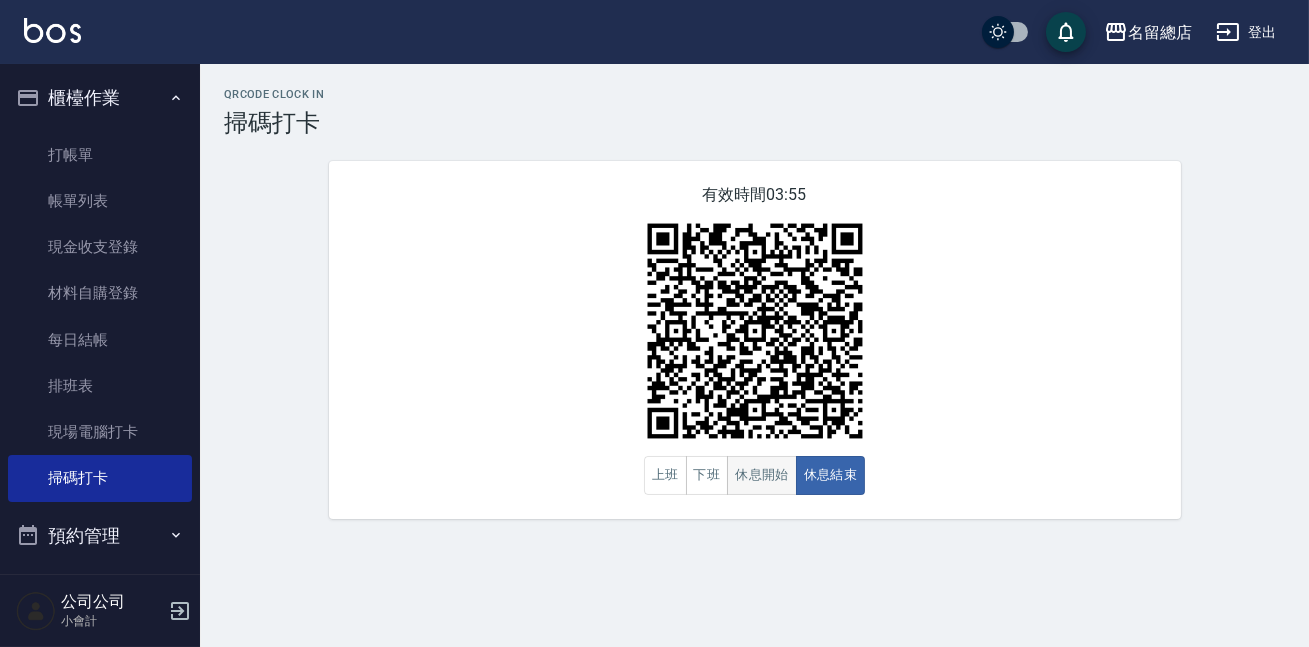 click on "休息開始" at bounding box center (762, 475) 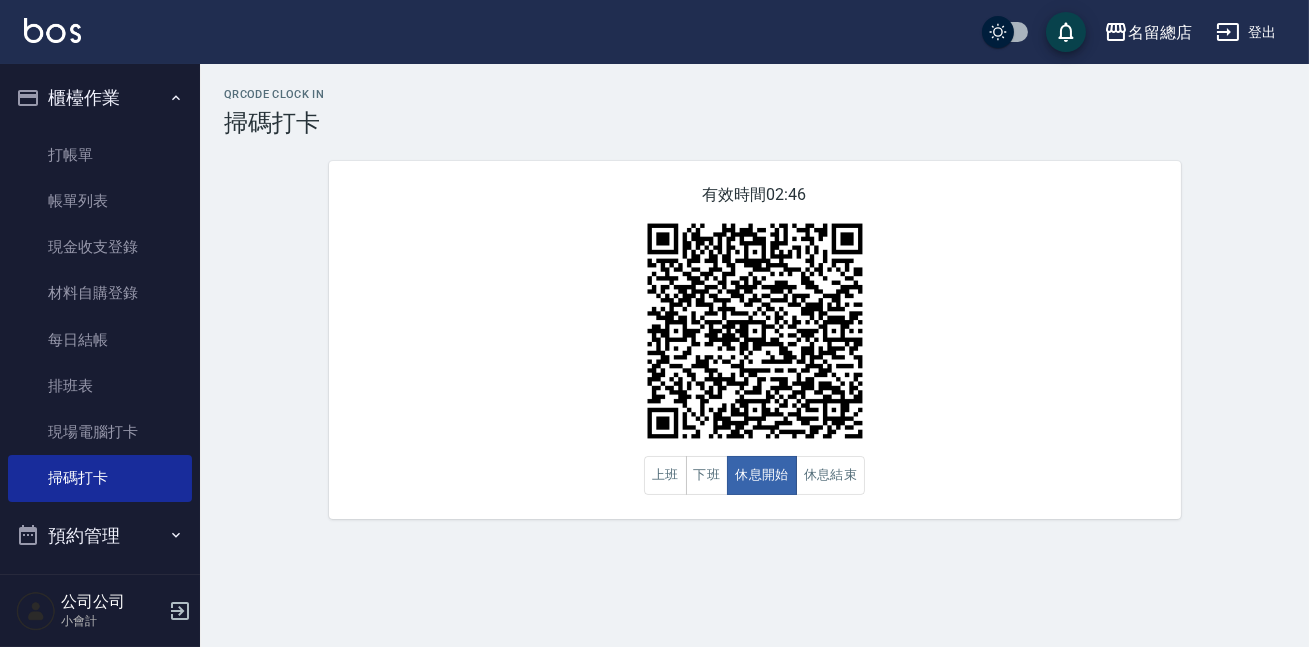 click on "有效時間 [TIME] 上班 下班 休息開始 休息結束" at bounding box center (755, 340) 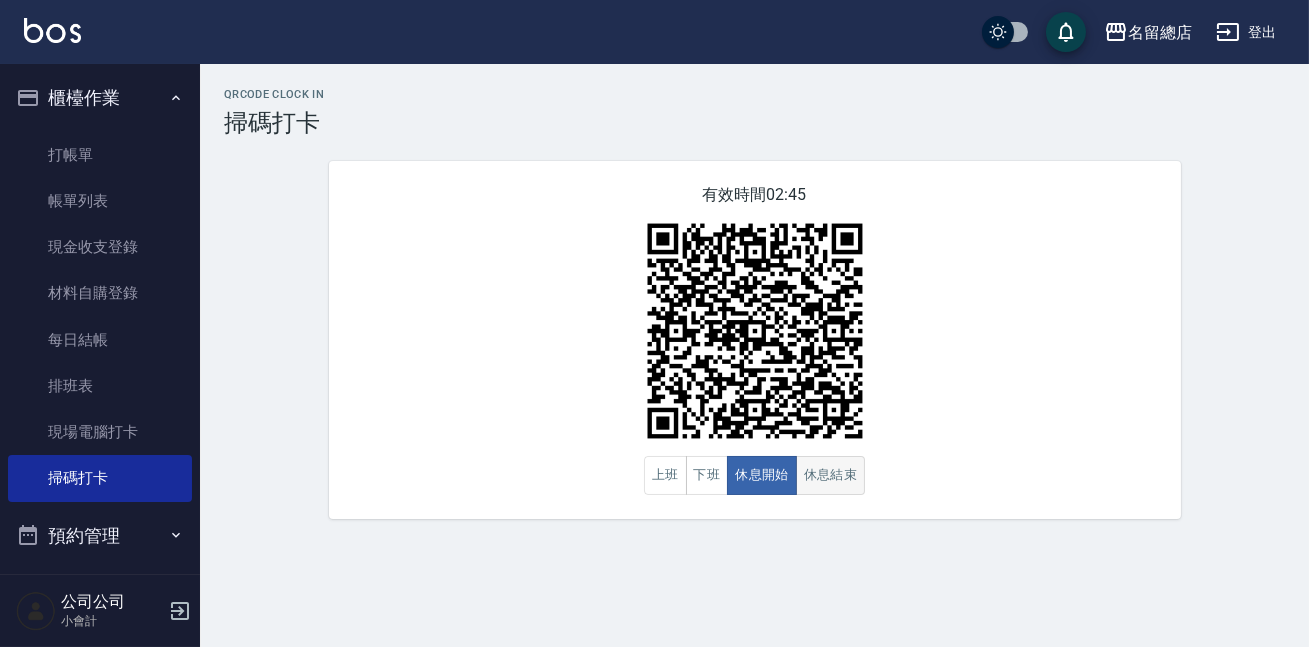 click on "休息結束" at bounding box center (831, 475) 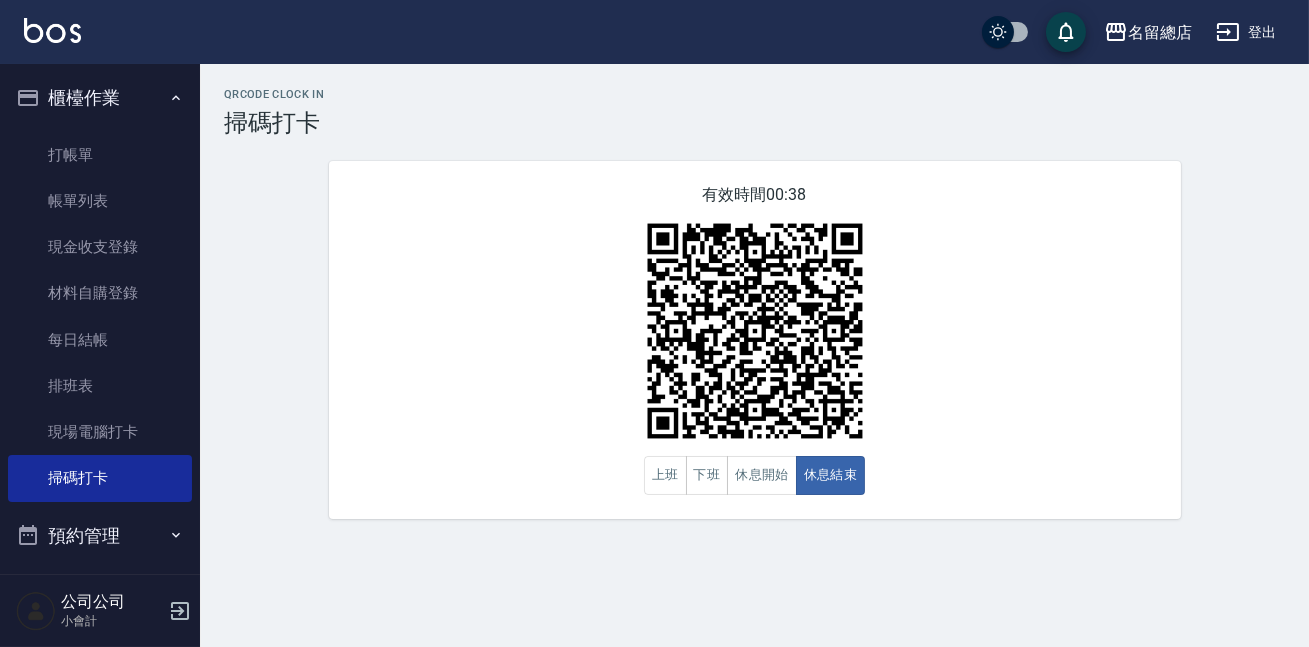 click on "有效時間 [TIME] 上班 下班 休息開始 休息結束" at bounding box center [755, 340] 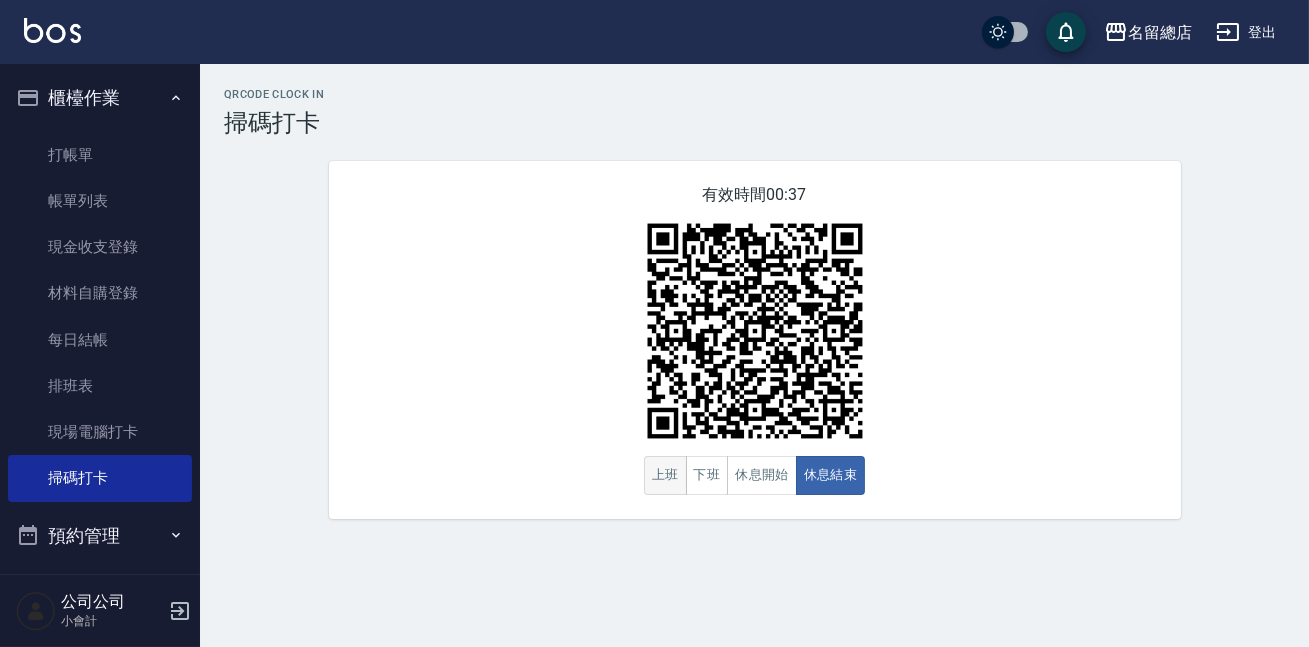 click on "上班" at bounding box center (665, 475) 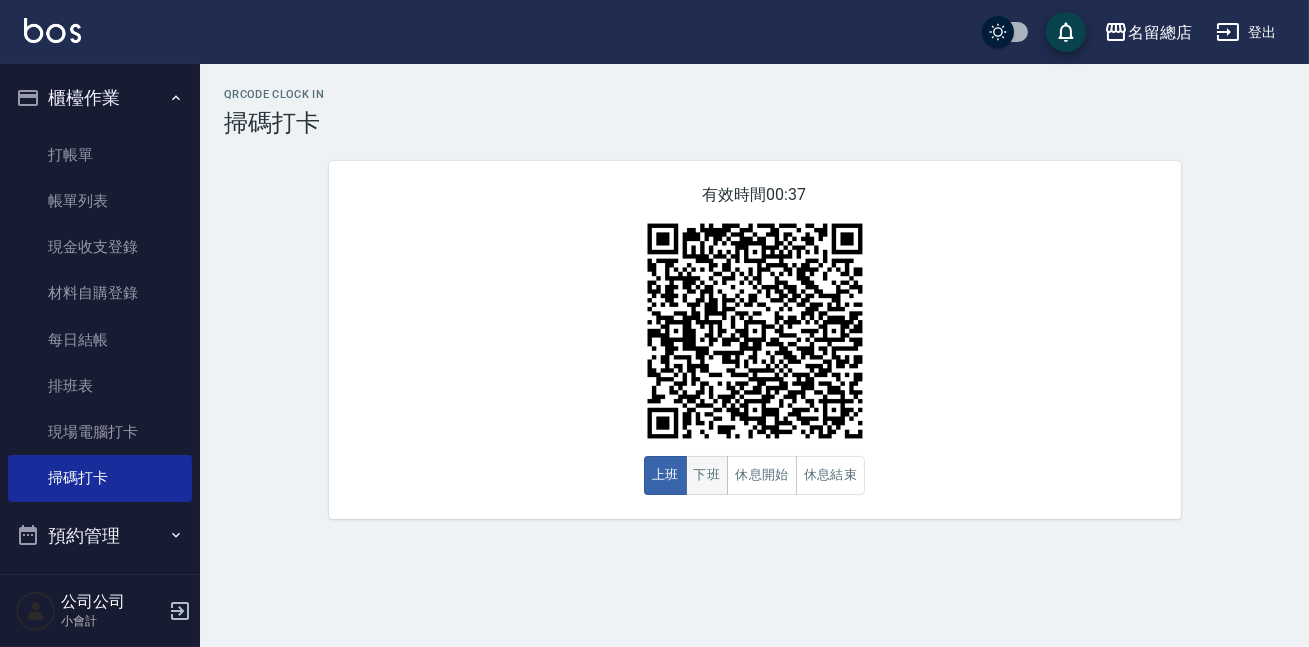 click on "下班" at bounding box center [707, 475] 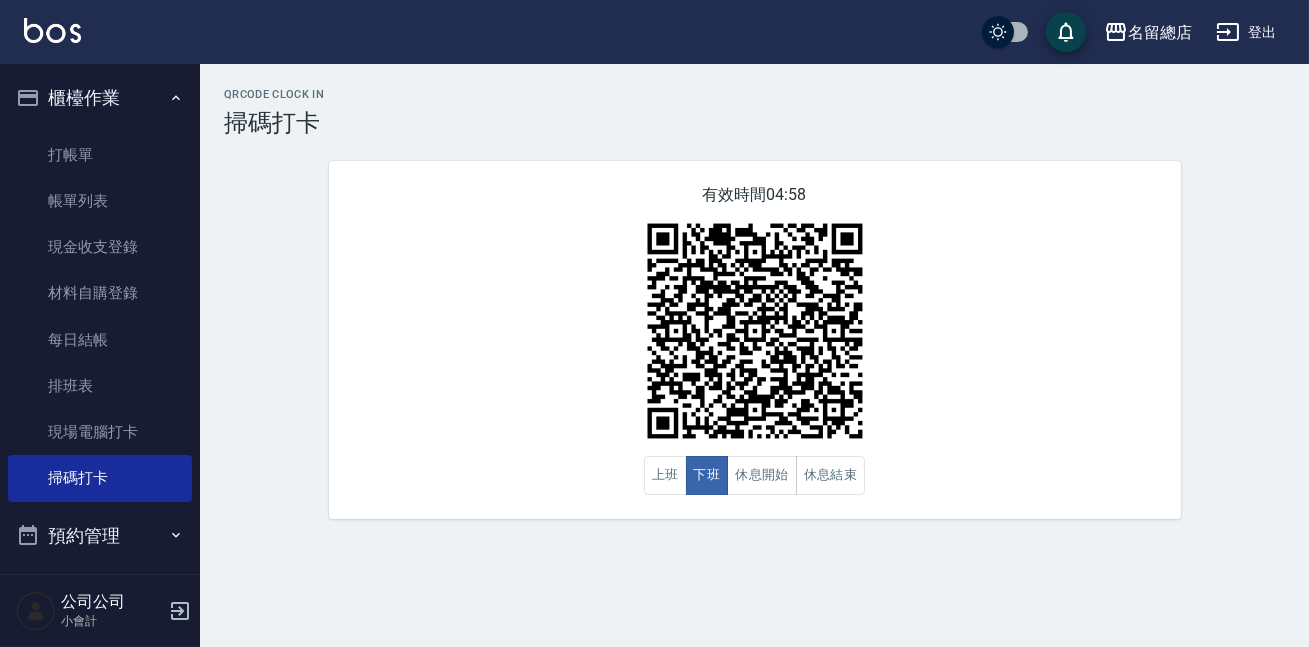 drag, startPoint x: 671, startPoint y: 545, endPoint x: 0, endPoint y: 414, distance: 683.668 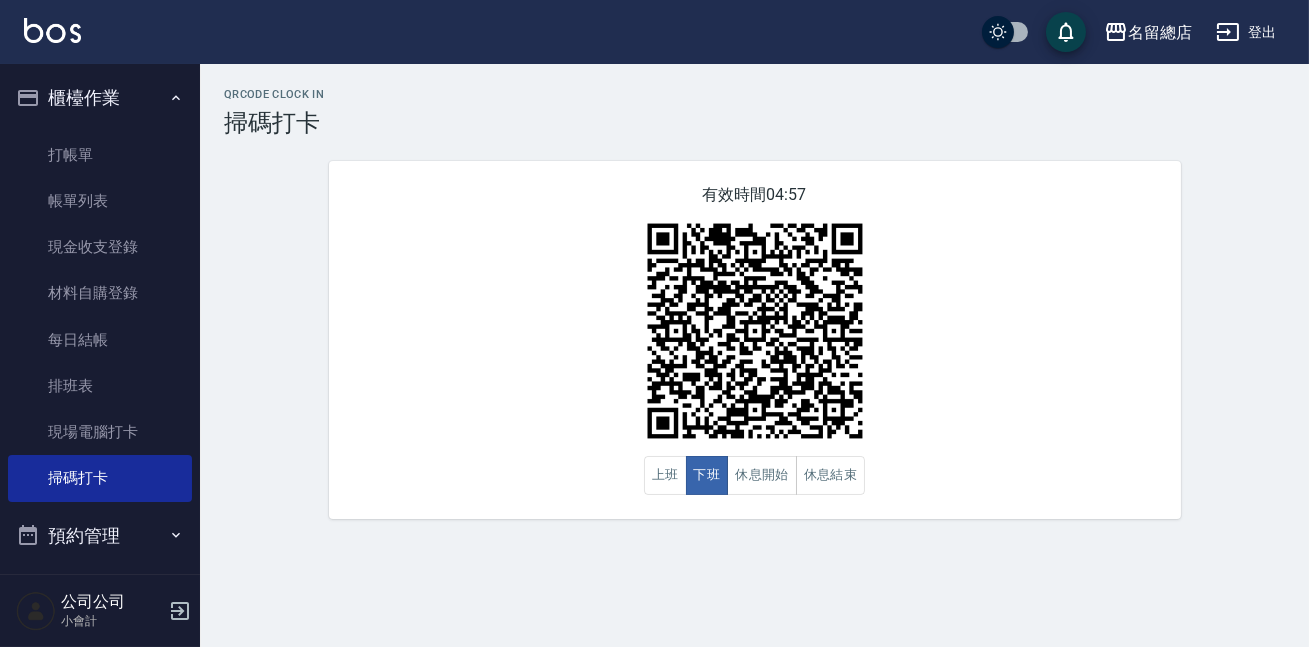 scroll, scrollTop: 272, scrollLeft: 0, axis: vertical 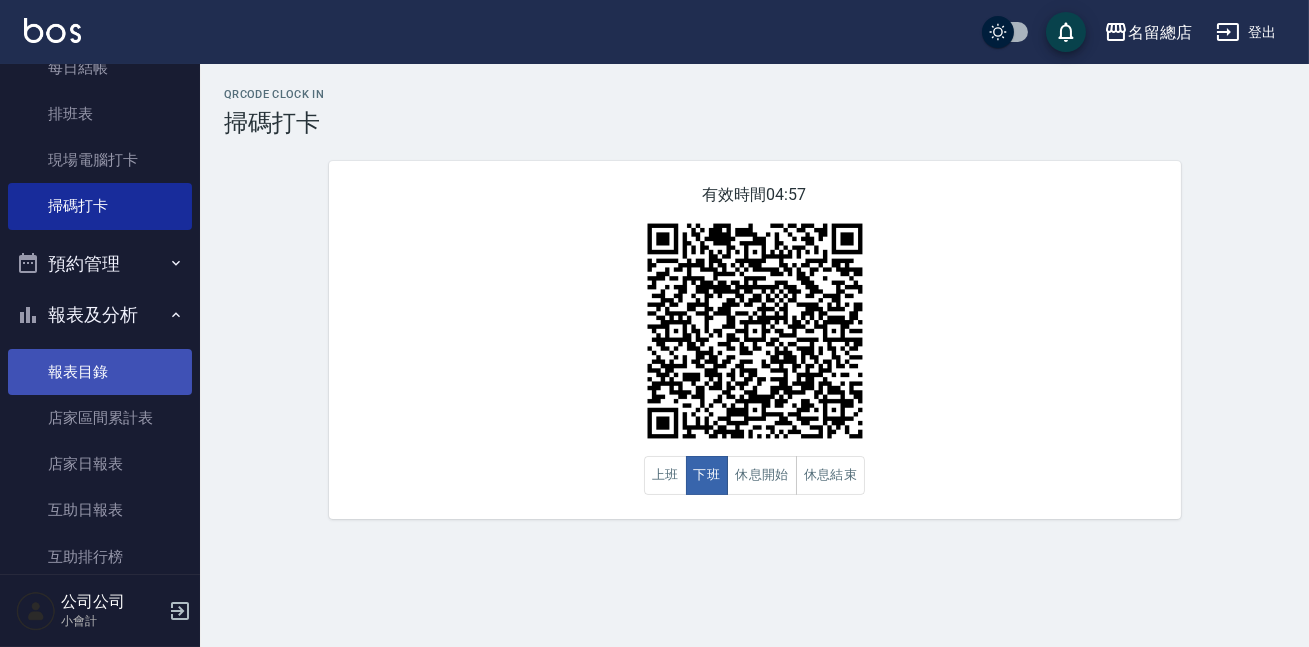 click on "報表目錄" at bounding box center [100, 372] 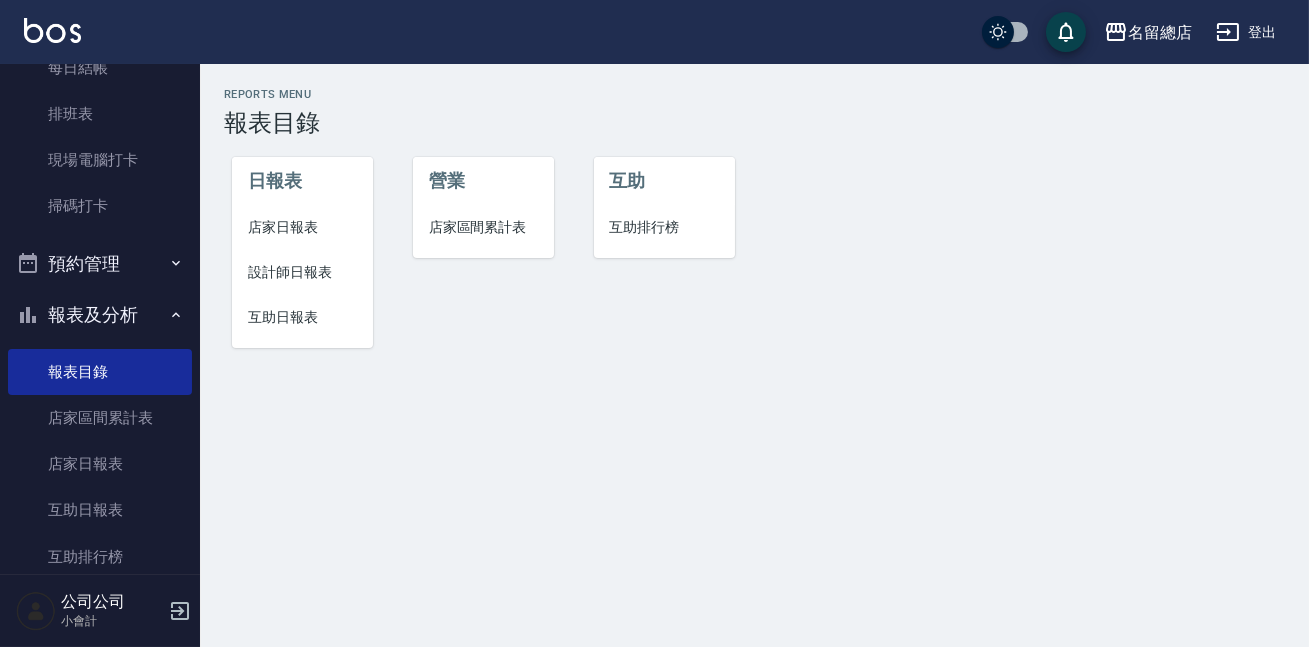 click on "設計師日報表" at bounding box center [302, 272] 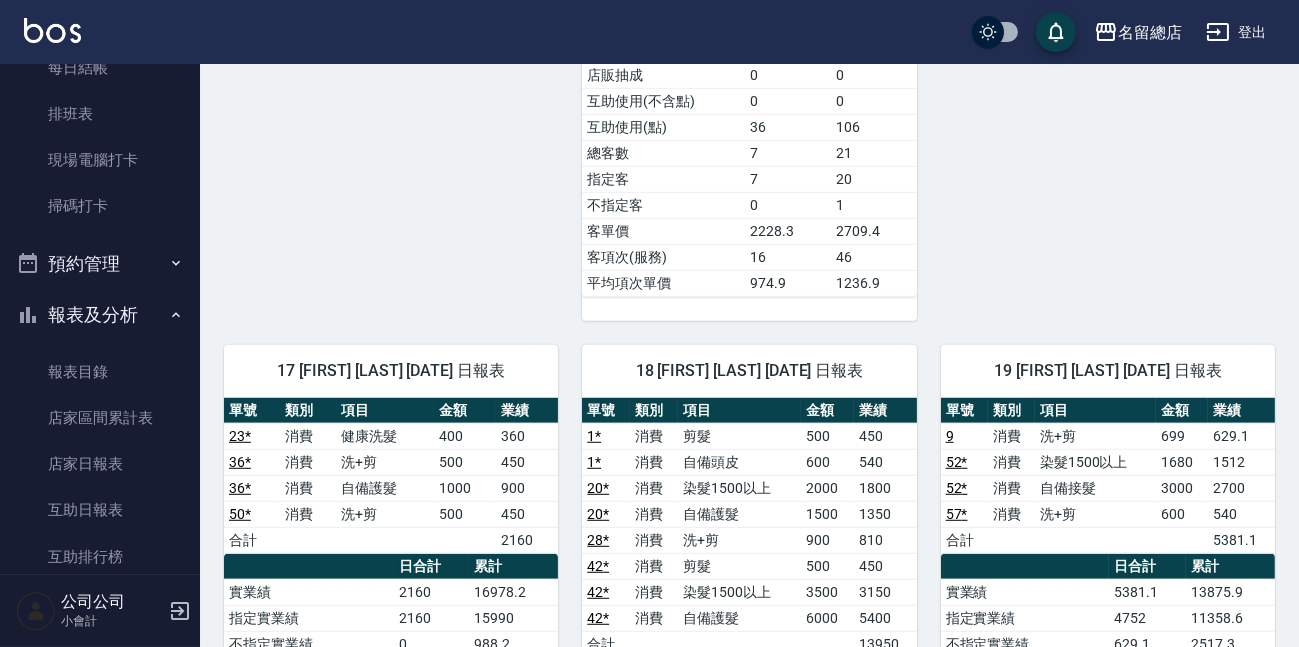 scroll, scrollTop: 2818, scrollLeft: 0, axis: vertical 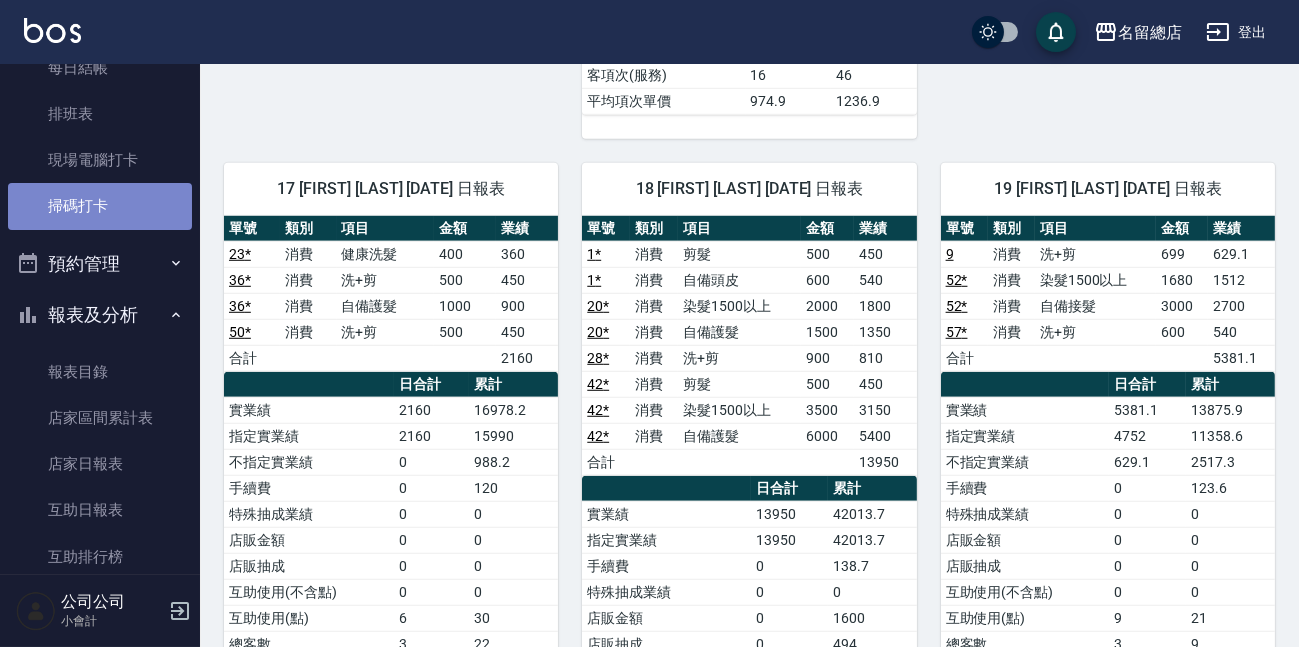 click on "掃碼打卡" at bounding box center [100, 206] 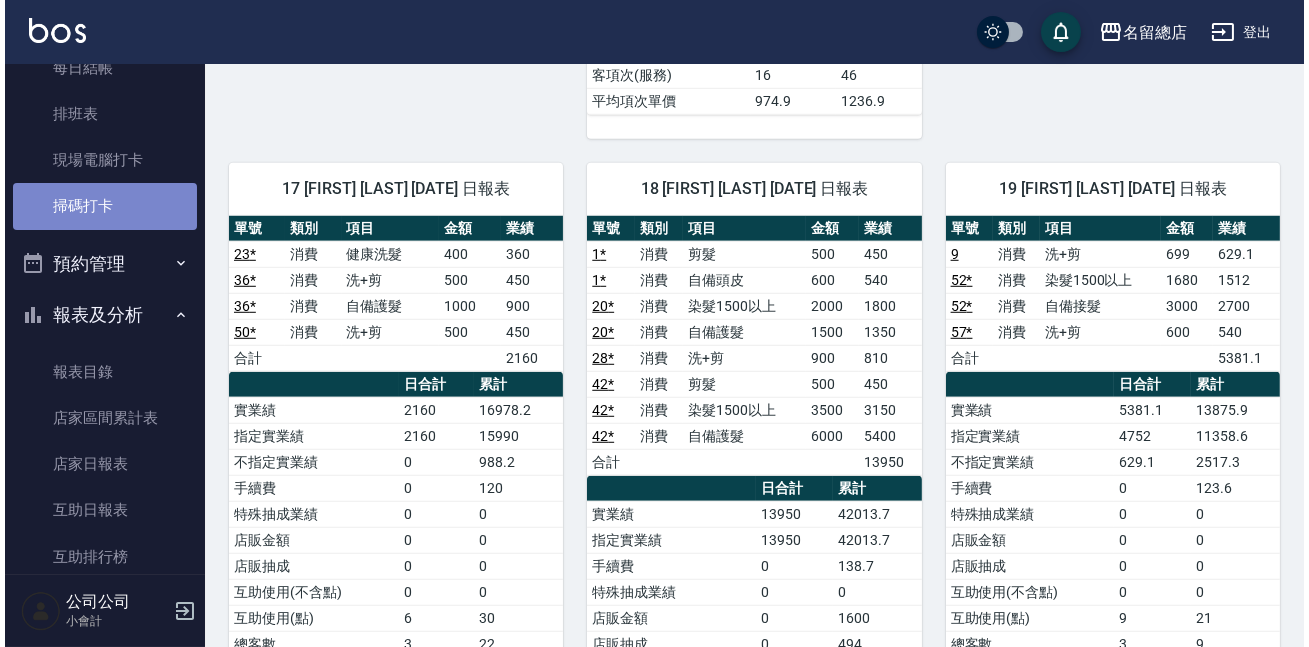 scroll, scrollTop: 0, scrollLeft: 0, axis: both 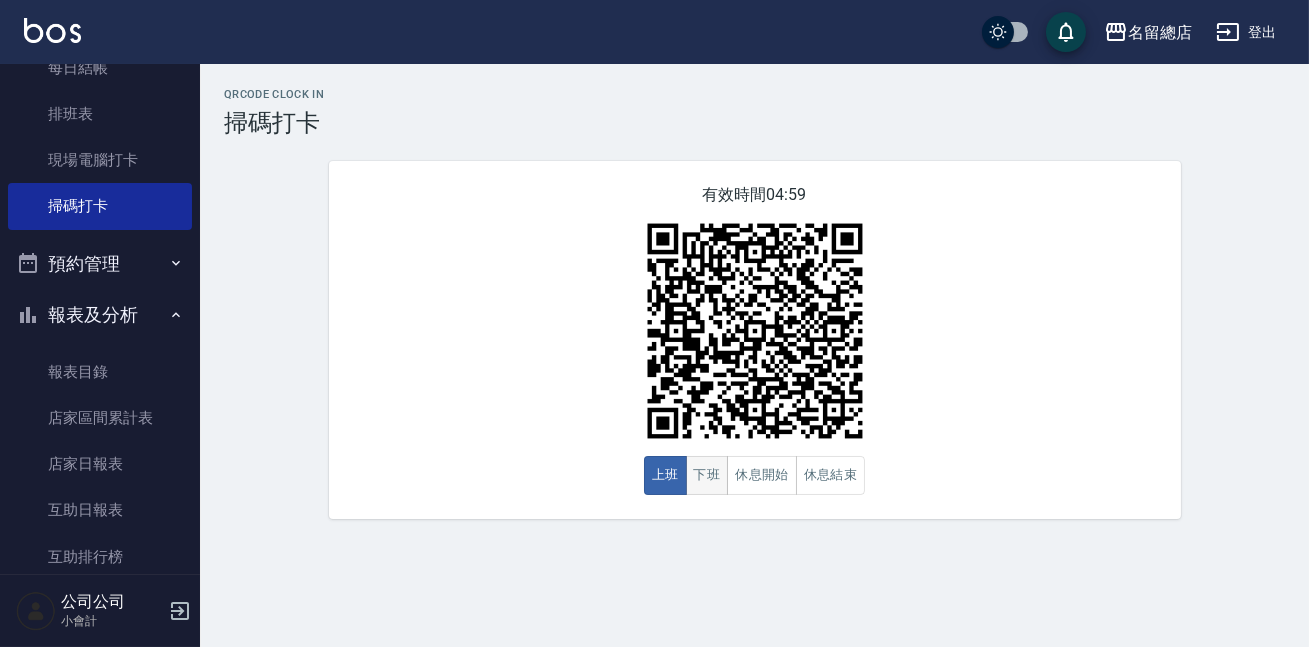 click on "下班" at bounding box center [707, 475] 